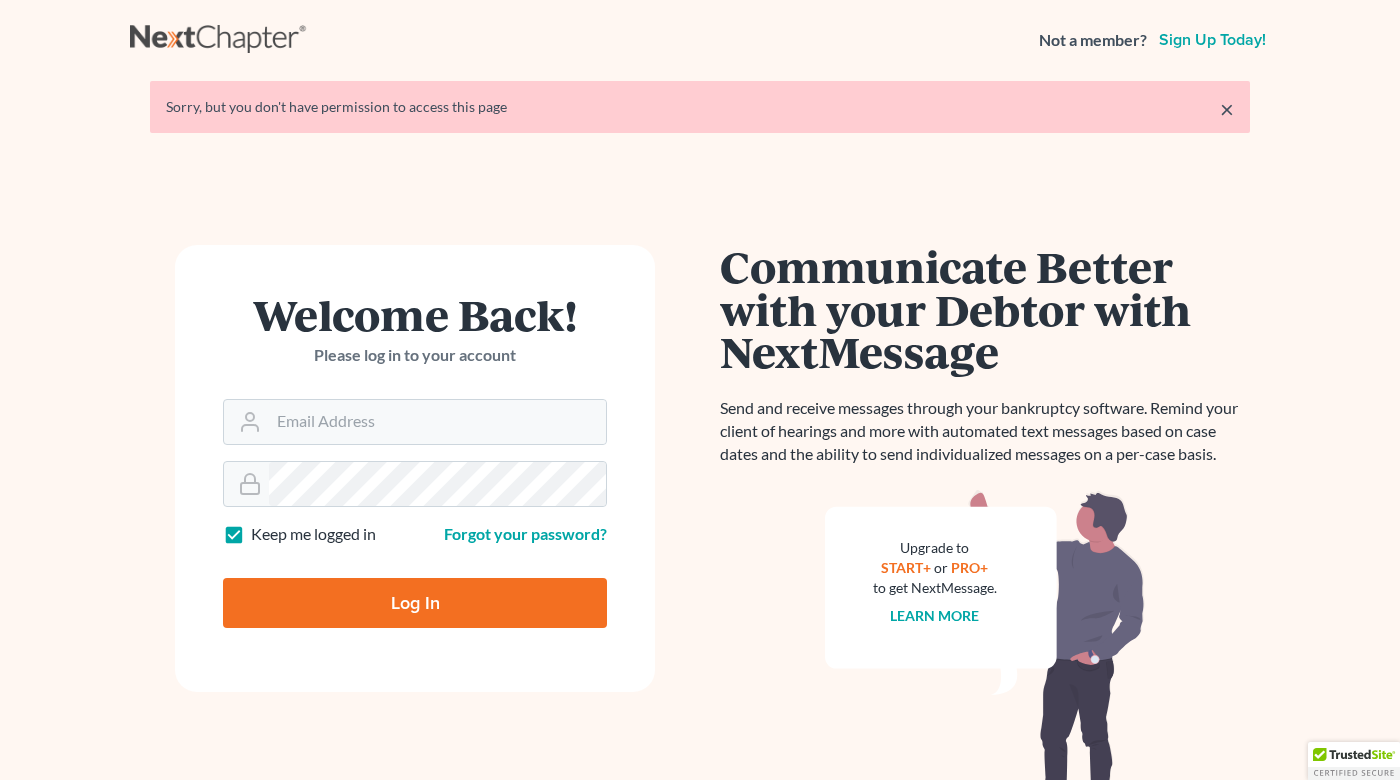 scroll, scrollTop: 0, scrollLeft: 0, axis: both 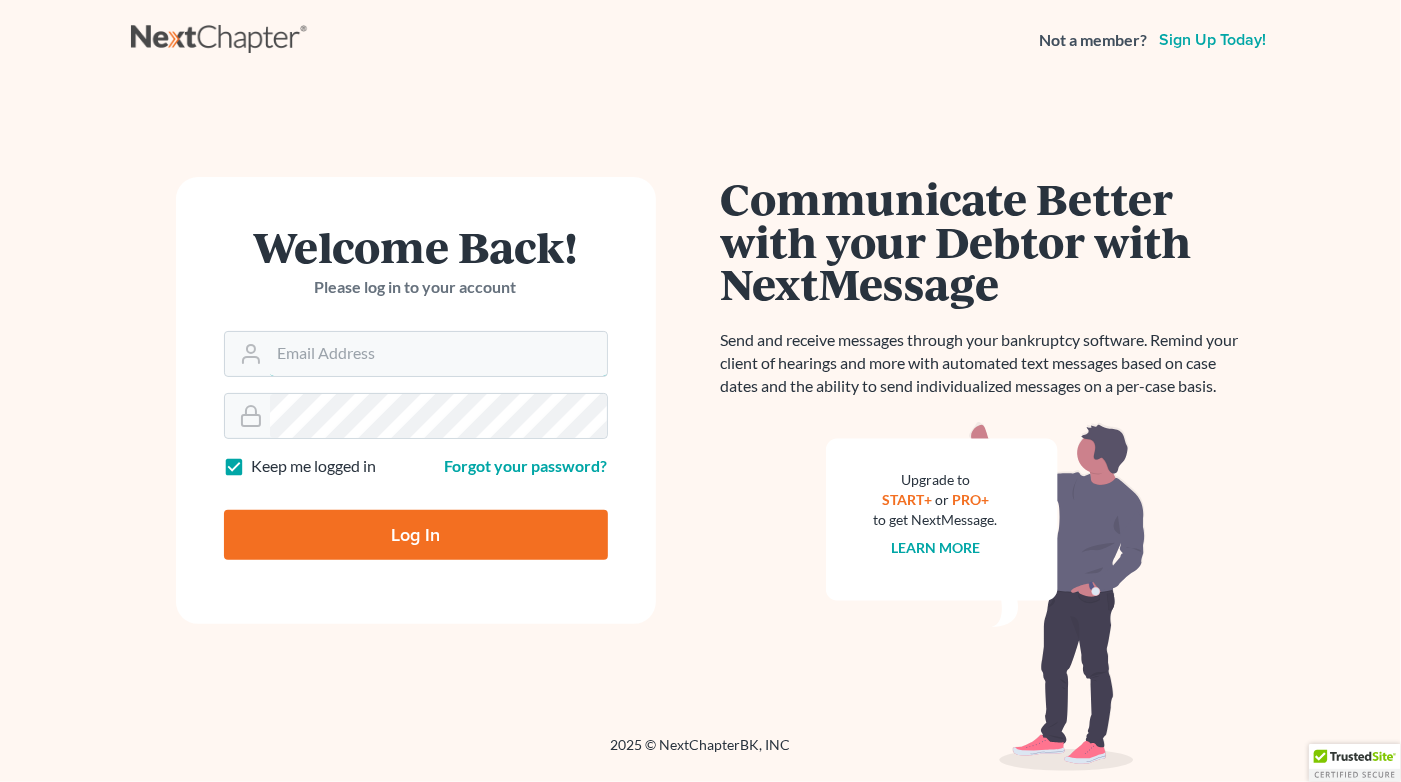 type on "theresaf@hillsborolawgroup.com" 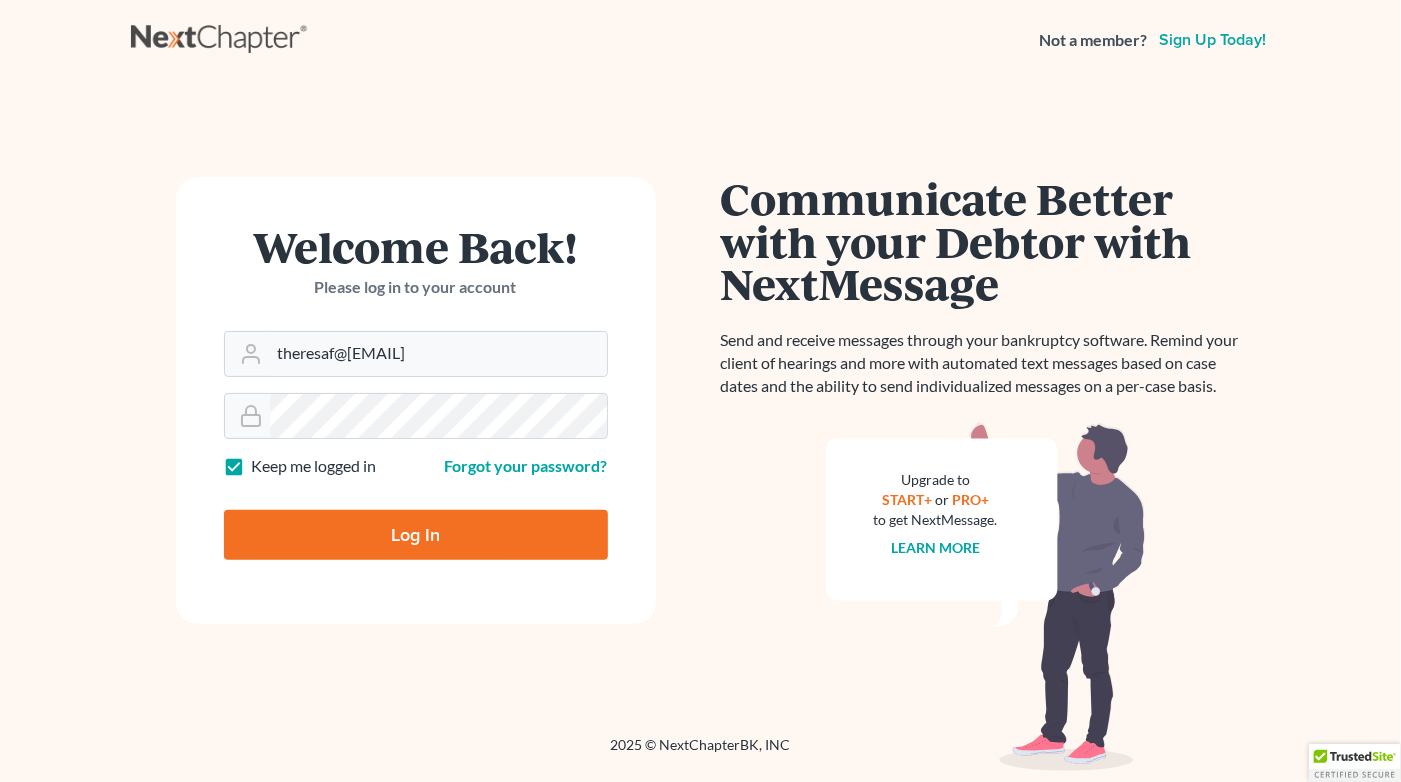 click on "Log In" at bounding box center (416, 535) 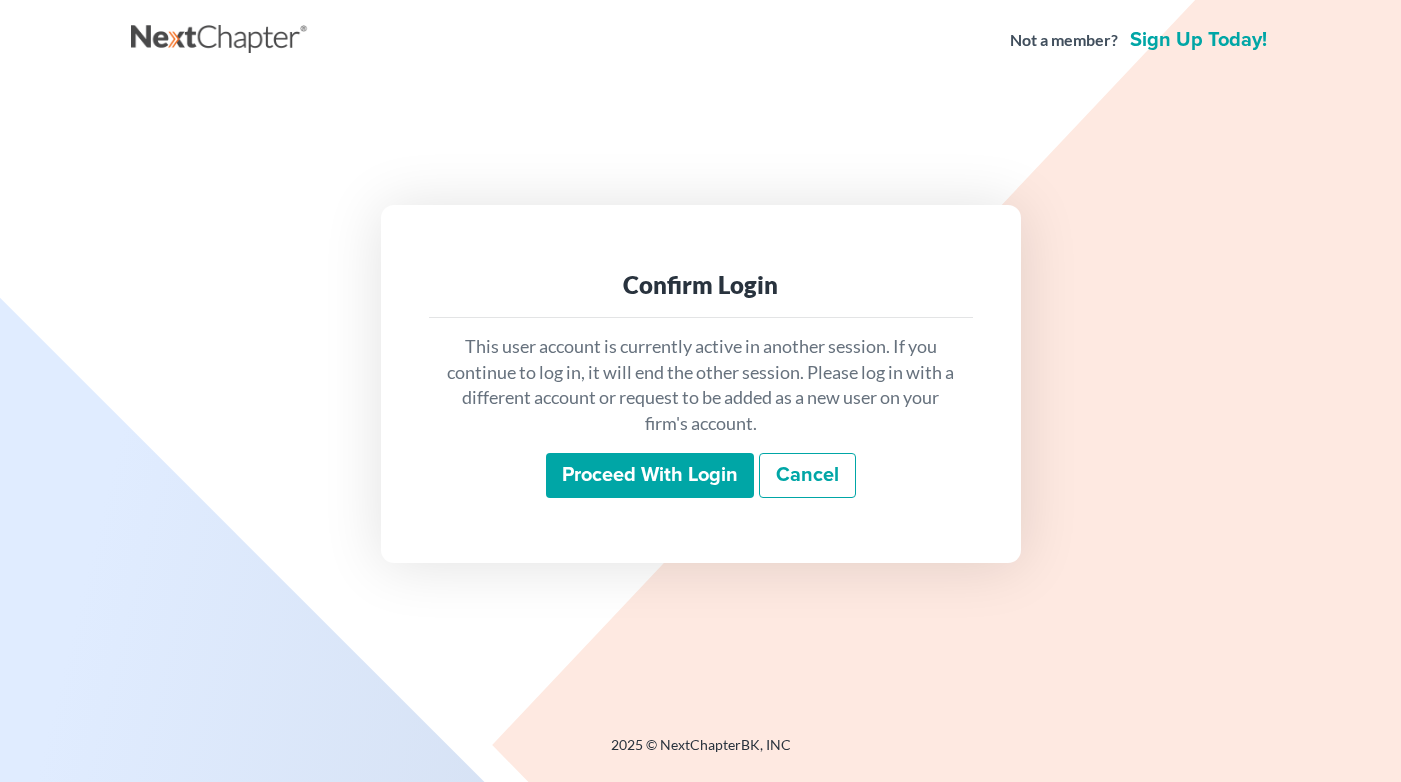 scroll, scrollTop: 0, scrollLeft: 0, axis: both 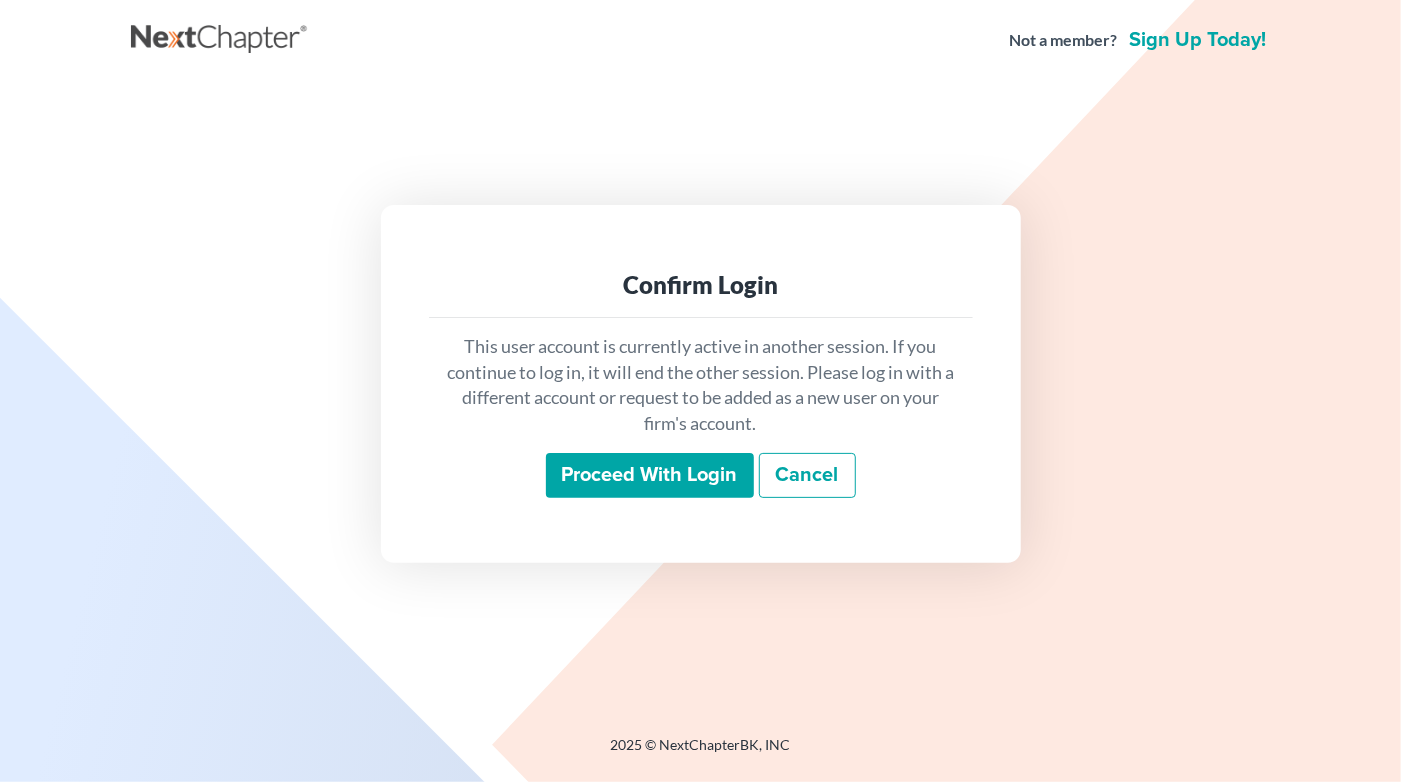 click on "Proceed with login" at bounding box center (650, 476) 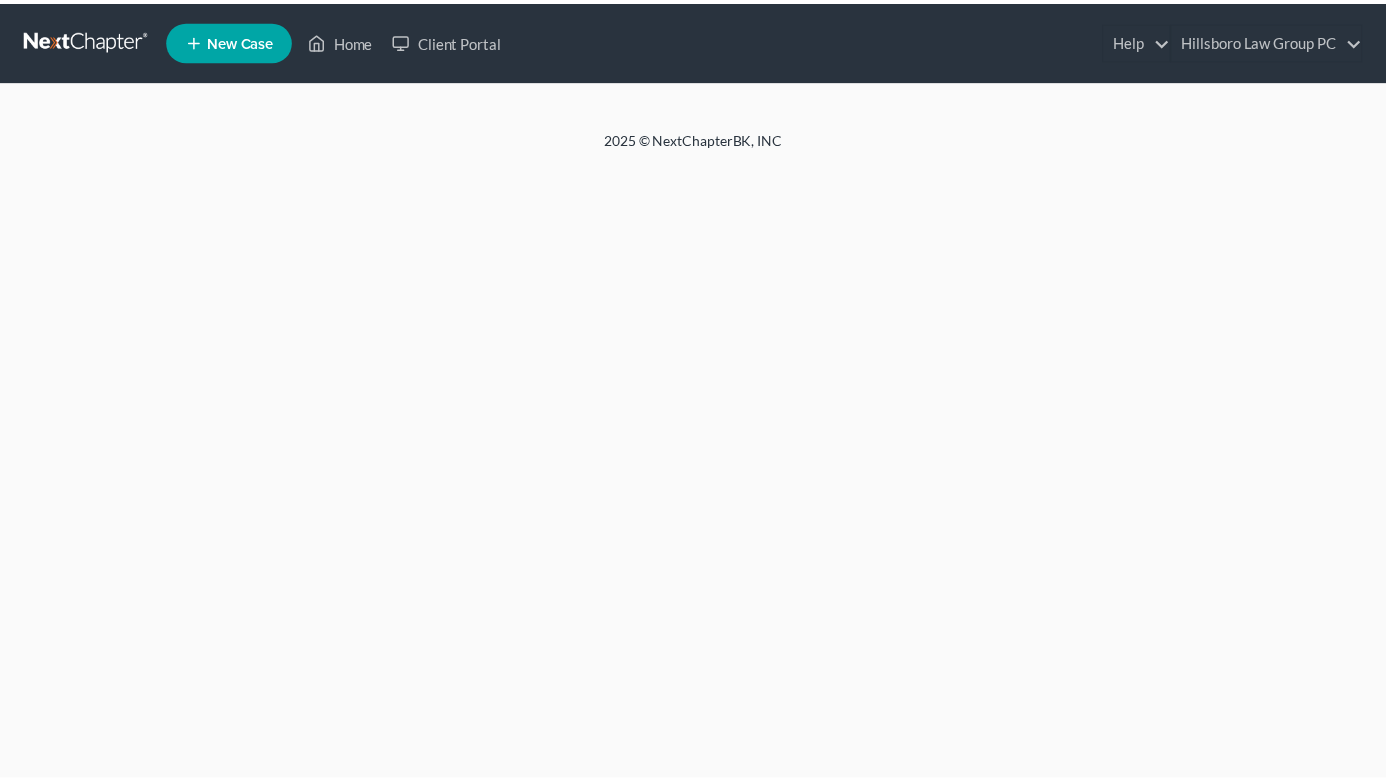 scroll, scrollTop: 0, scrollLeft: 0, axis: both 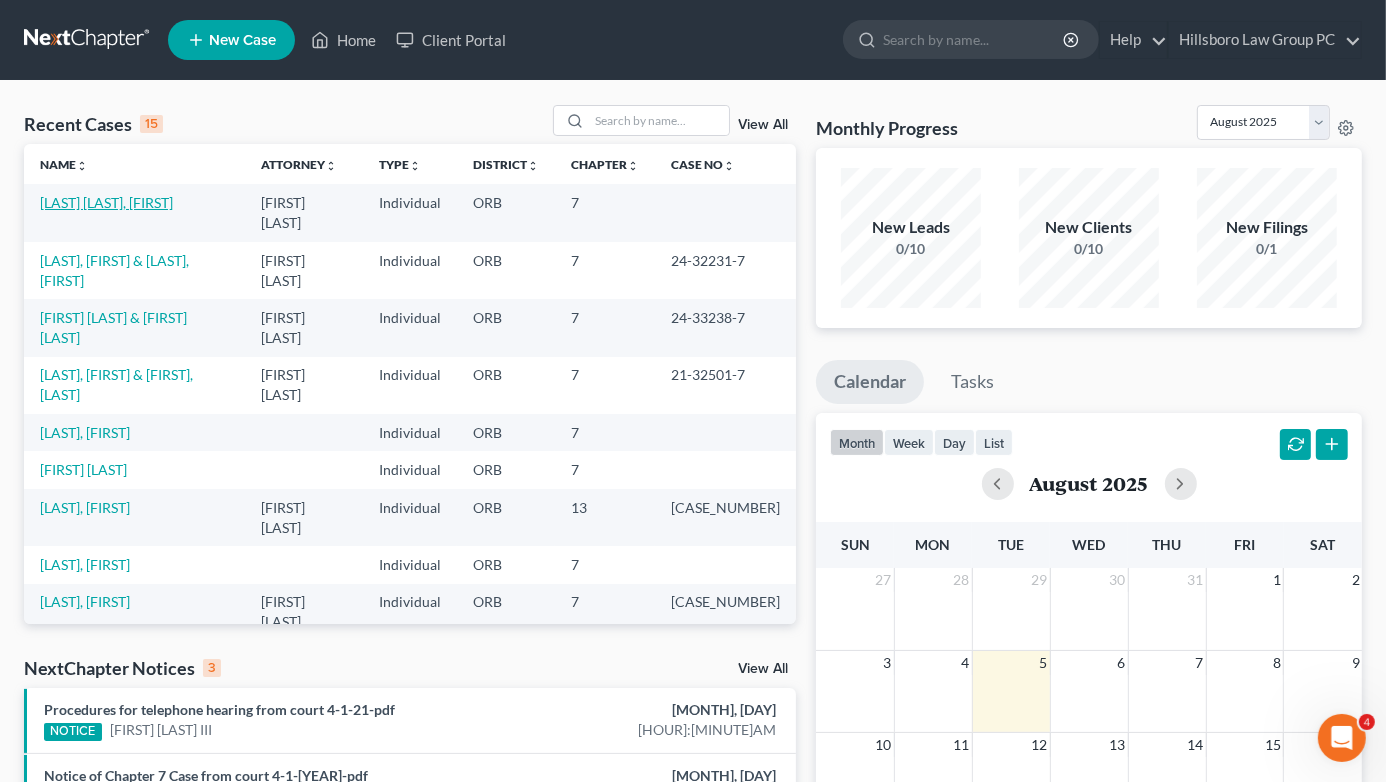 click on "[LAST] [LAST], [FIRST]" at bounding box center (106, 202) 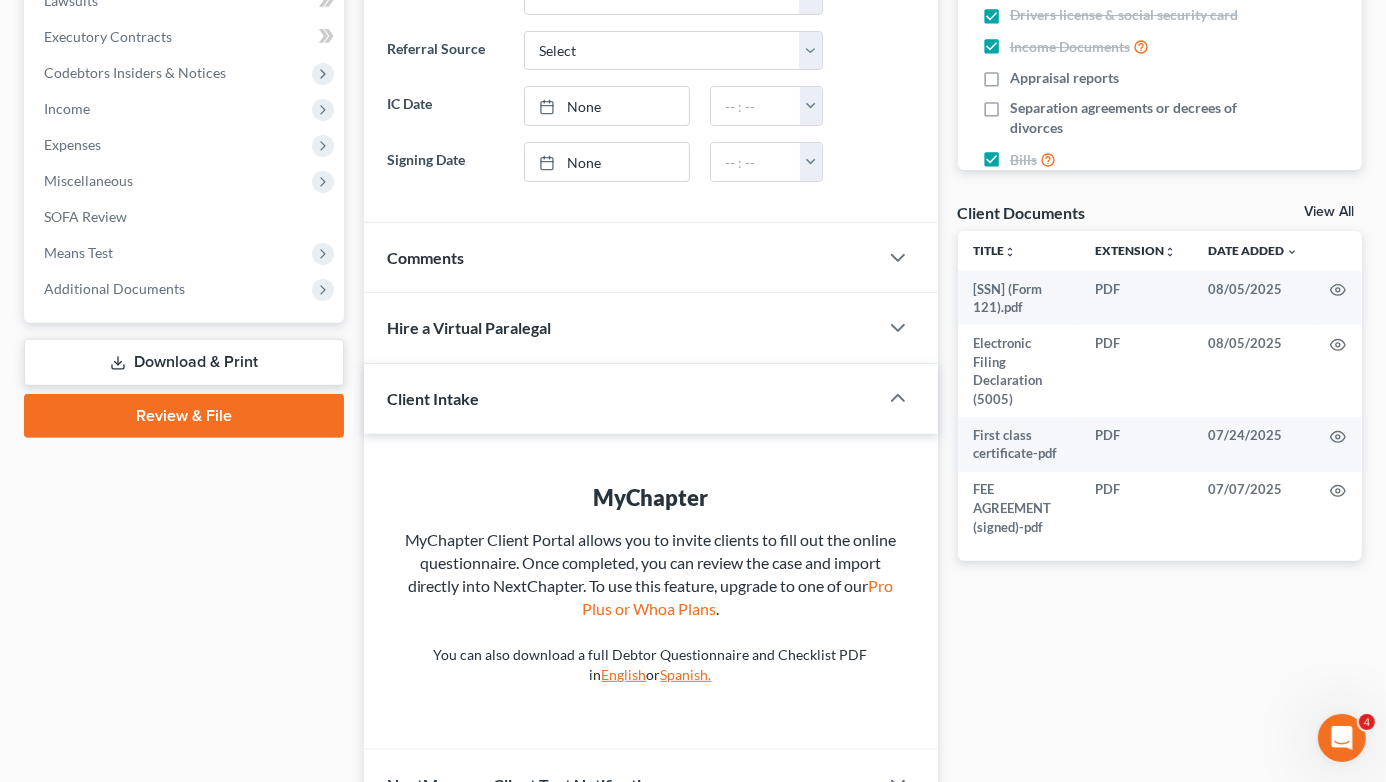 scroll, scrollTop: 660, scrollLeft: 0, axis: vertical 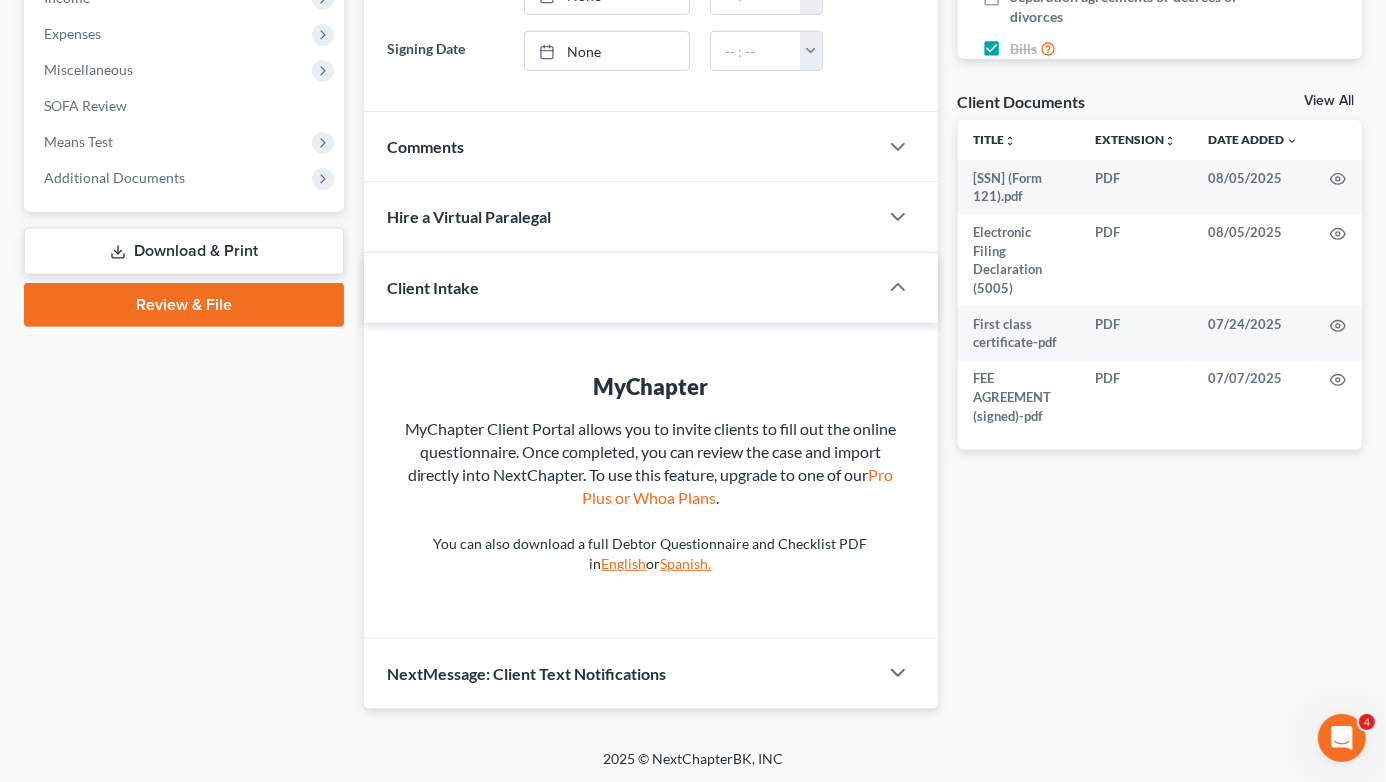 click on "Review & File" at bounding box center (184, 305) 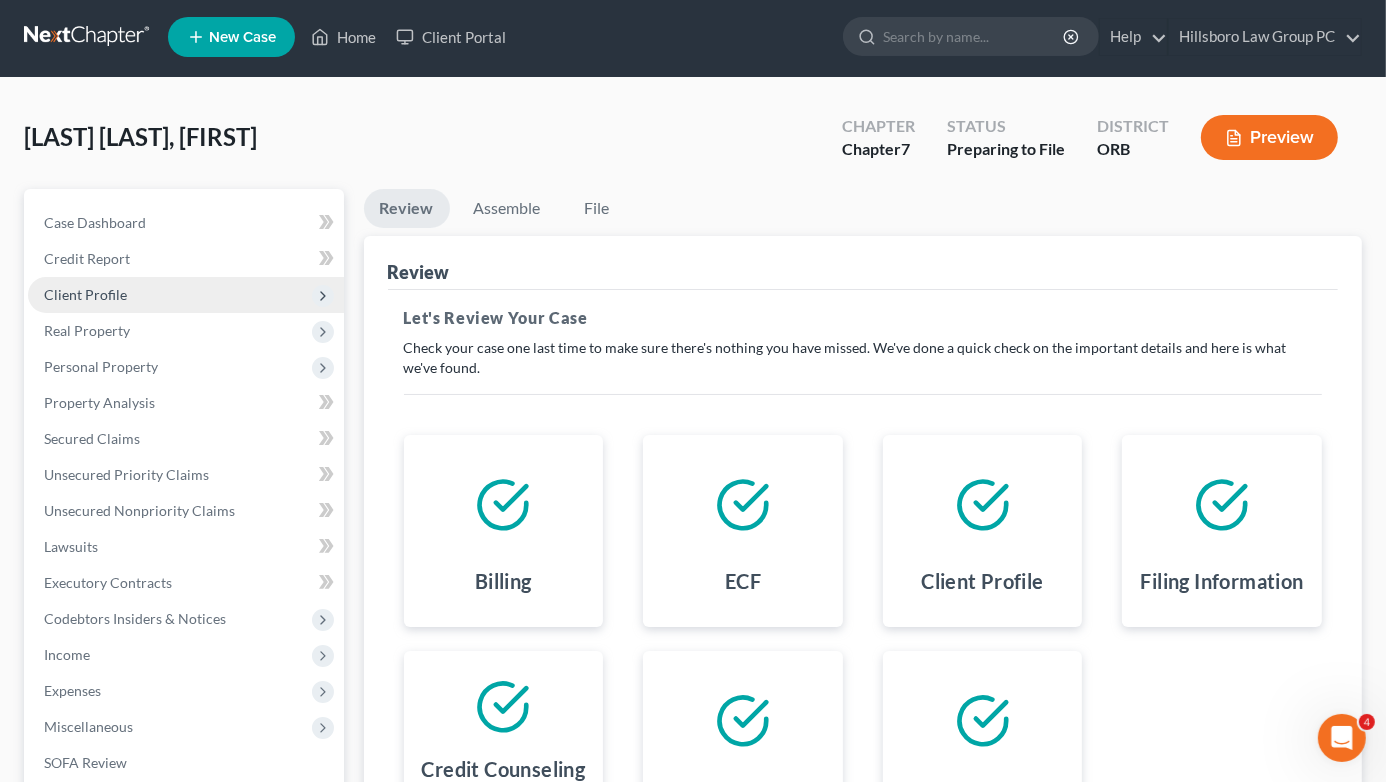 scroll, scrollTop: 0, scrollLeft: 0, axis: both 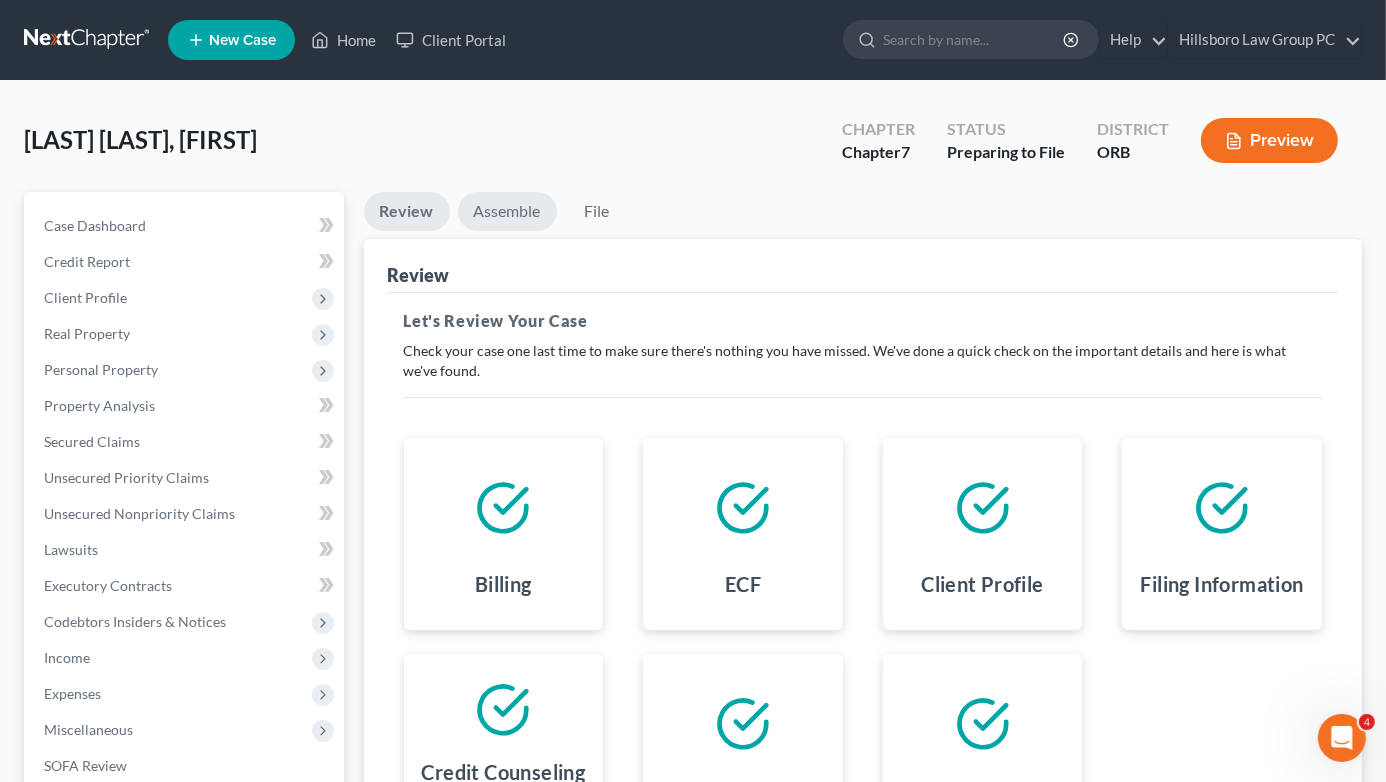 click on "Assemble" at bounding box center (507, 211) 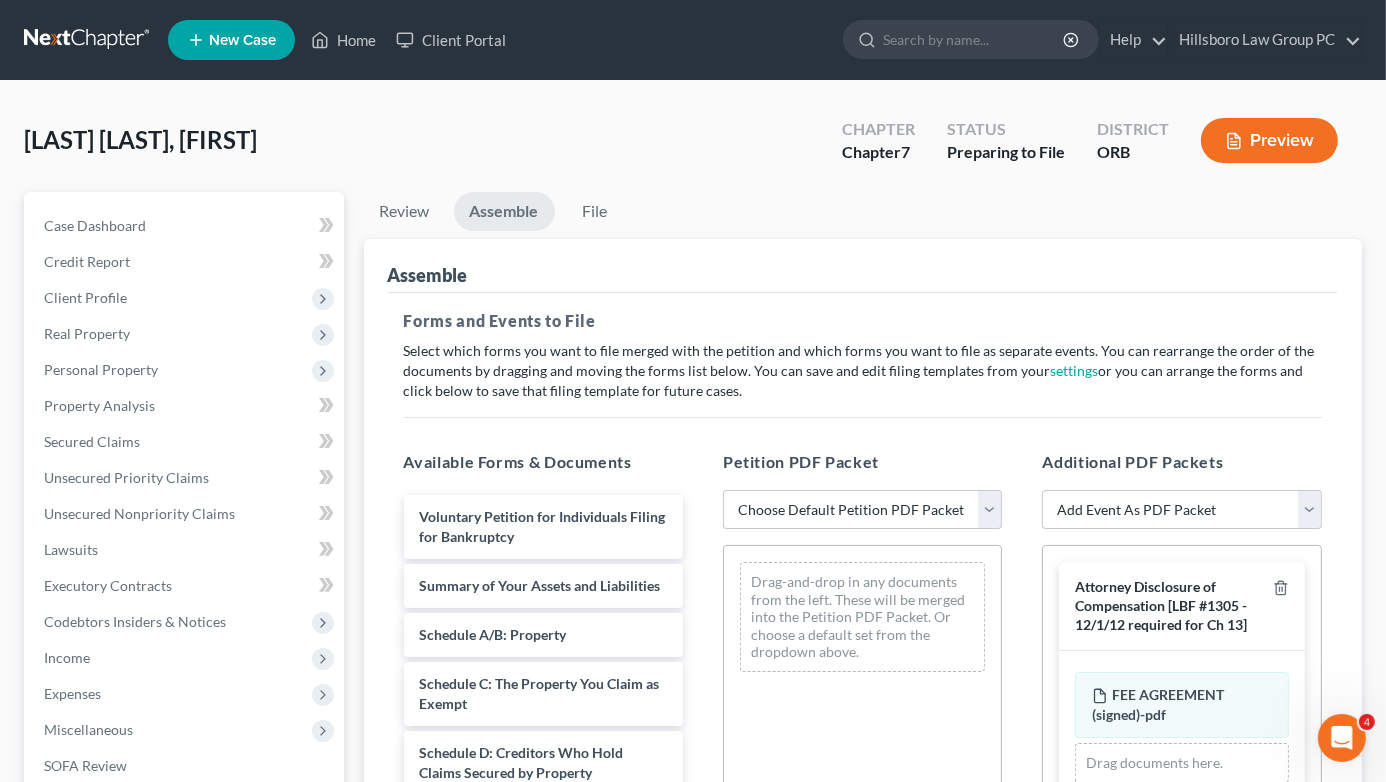 click on "Tapia Arias, Guadalupe Upgraded Chapter Chapter  7 Status Preparing to File District ORB Preview" at bounding box center [693, 148] 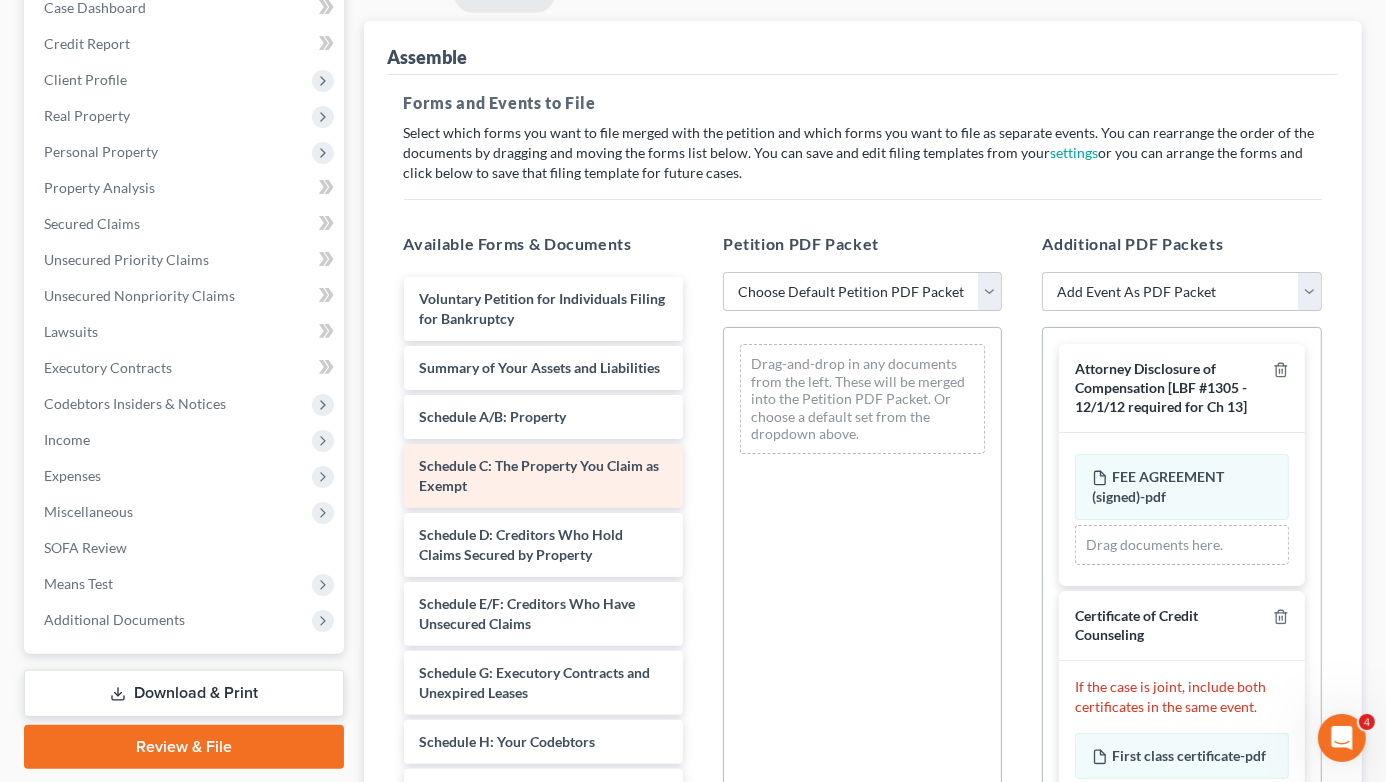 scroll, scrollTop: 300, scrollLeft: 0, axis: vertical 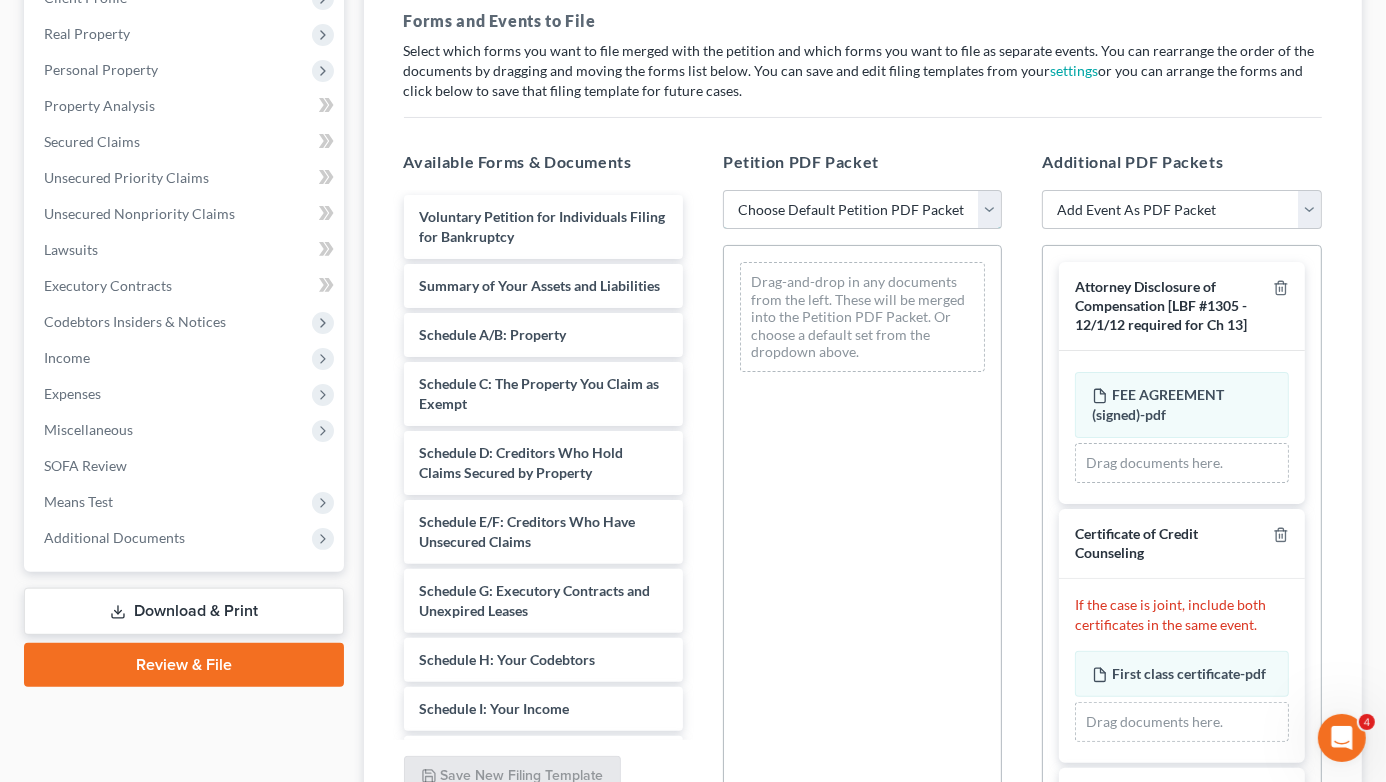 click on "Choose Default Petition PDF Packet Emergency Filing (Voluntary Petition and Creditor List Only) Chapter 7 Template Chapter 7 filing Template FINAL CHAPTER 7 FILING DOCUMENTS 101121 Chapter 7 Packet 11/21/24" at bounding box center [862, 210] 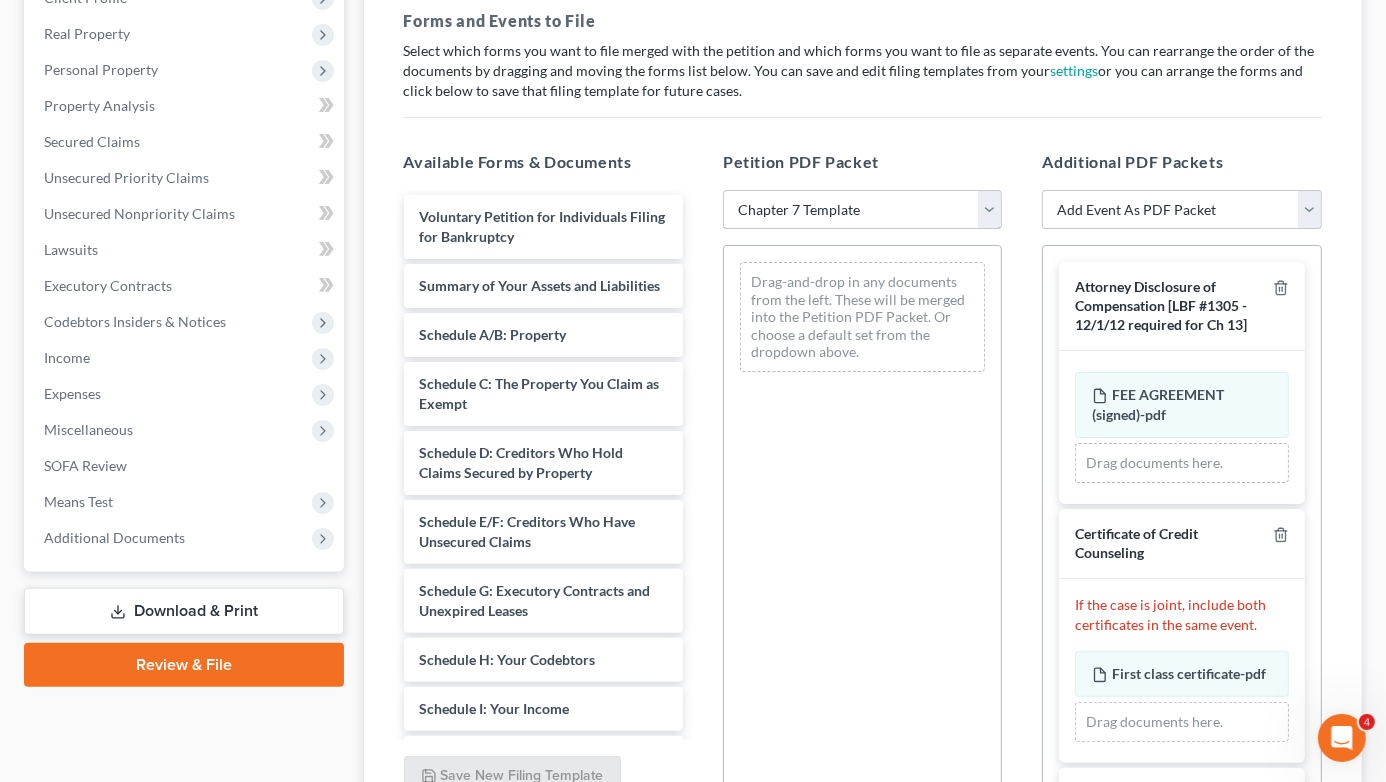 click on "Choose Default Petition PDF Packet Emergency Filing (Voluntary Petition and Creditor List Only) Chapter 7 Template Chapter 7 filing Template FINAL CHAPTER 7 FILING DOCUMENTS 101121 Chapter 7 Packet 11/21/24" at bounding box center [862, 210] 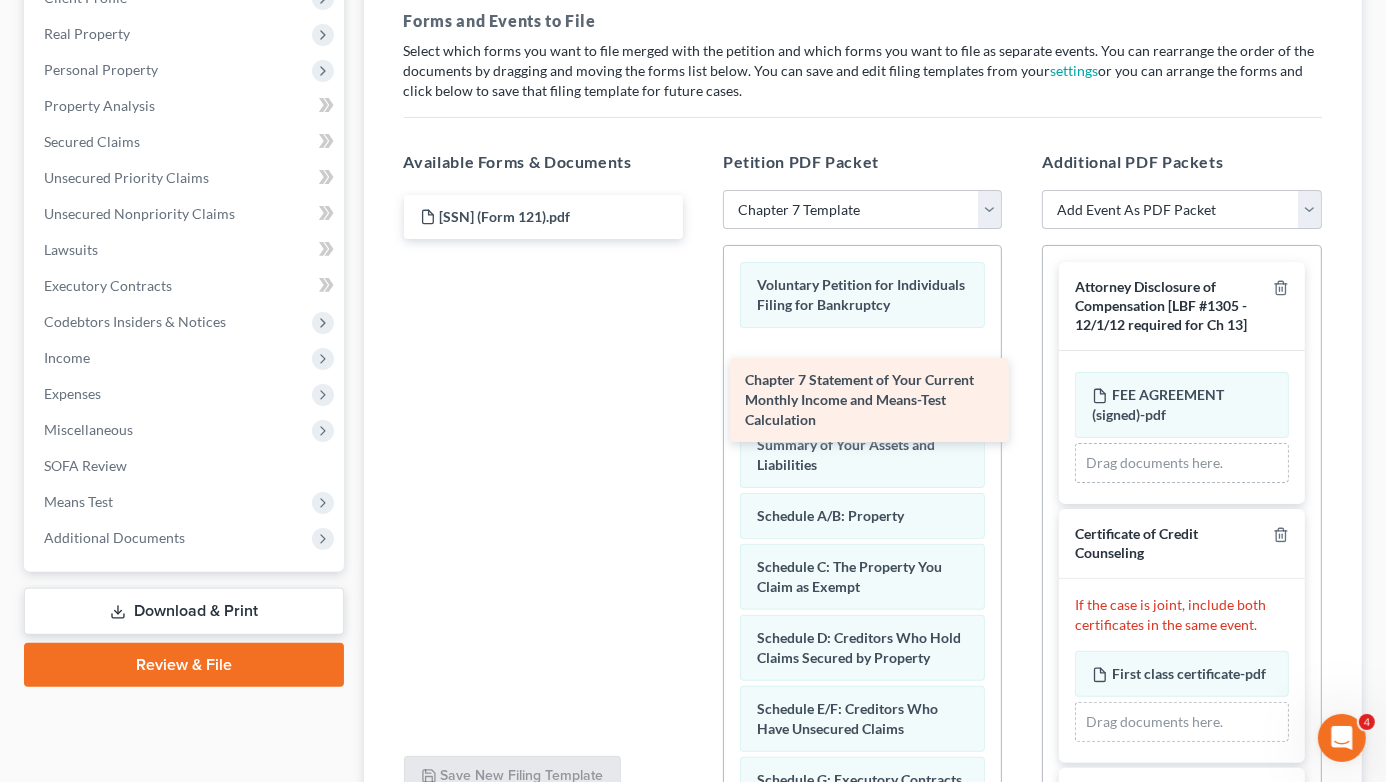 drag, startPoint x: 573, startPoint y: 233, endPoint x: 899, endPoint y: 398, distance: 365.3779 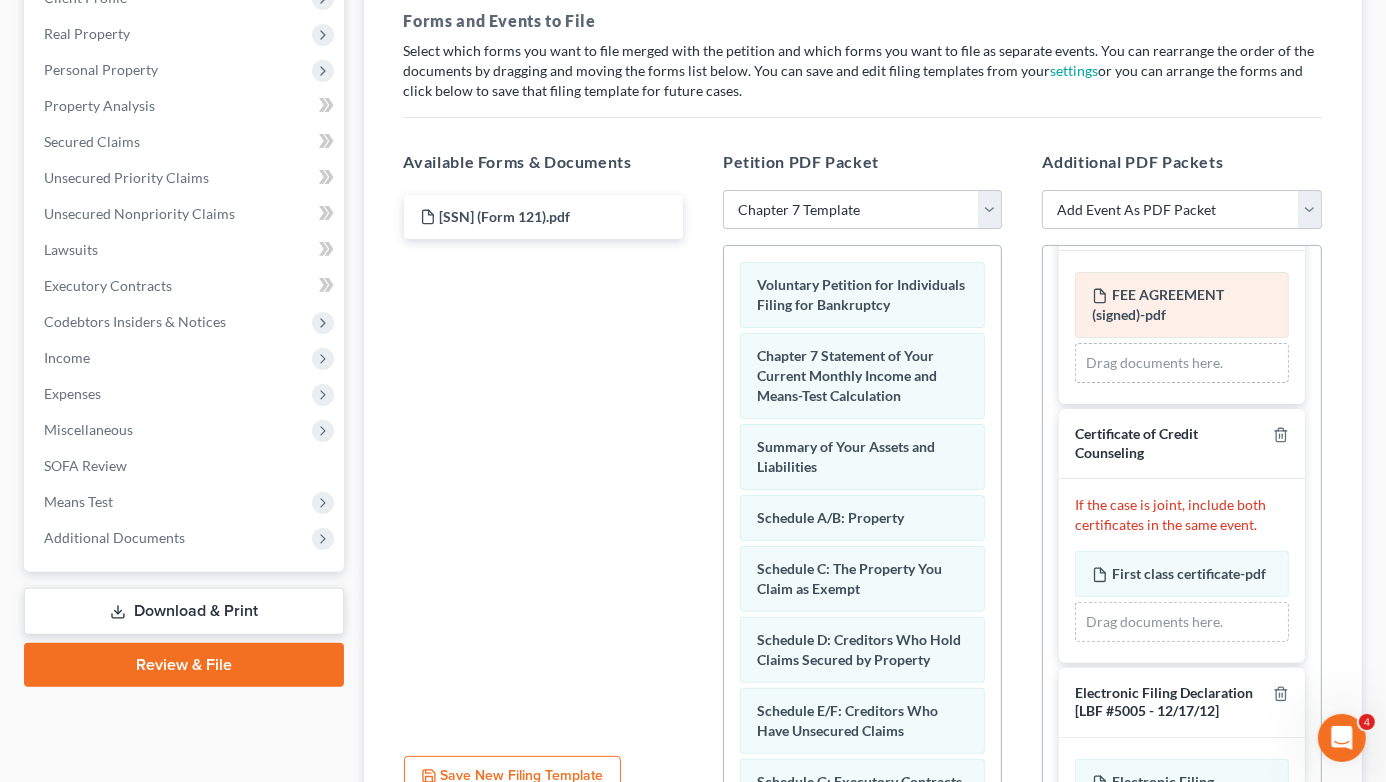 scroll, scrollTop: 0, scrollLeft: 0, axis: both 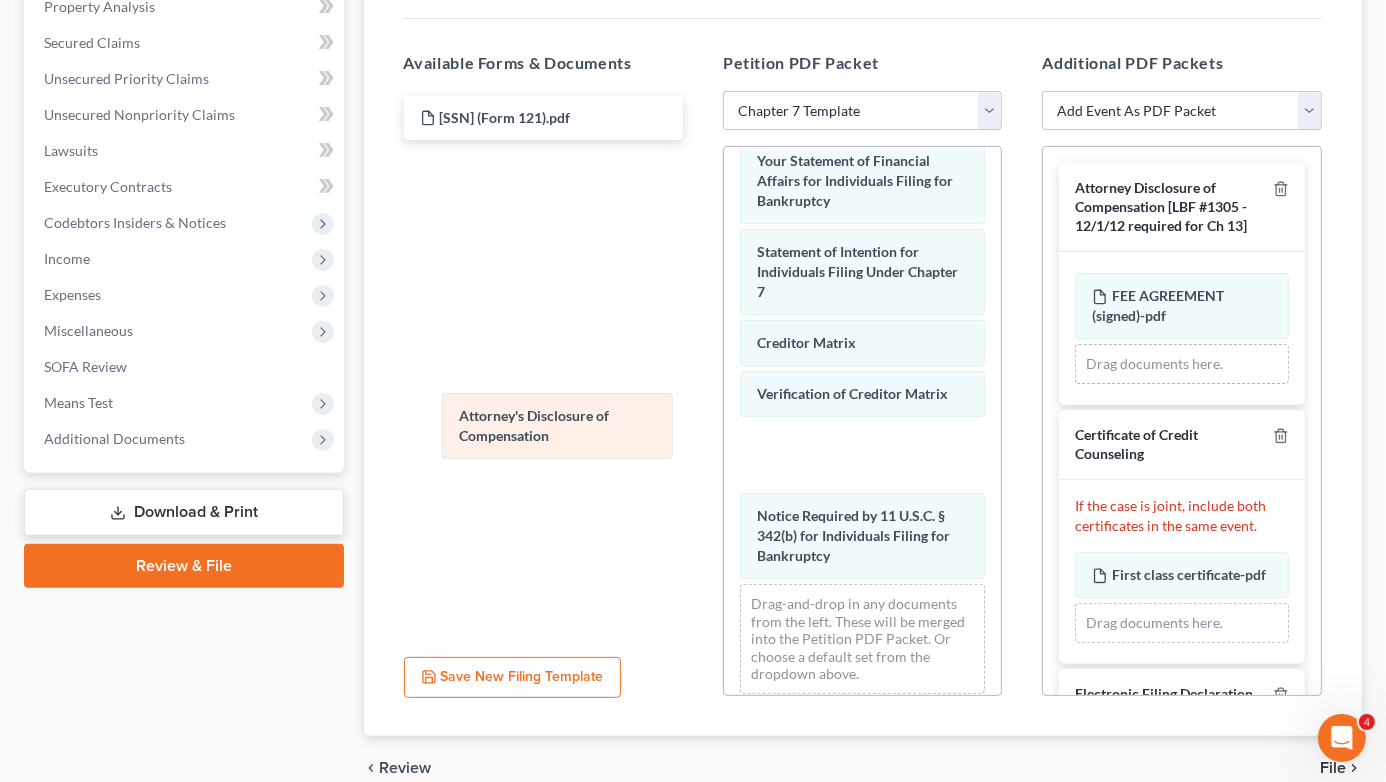 drag, startPoint x: 857, startPoint y: 530, endPoint x: 546, endPoint y: 417, distance: 330.89273 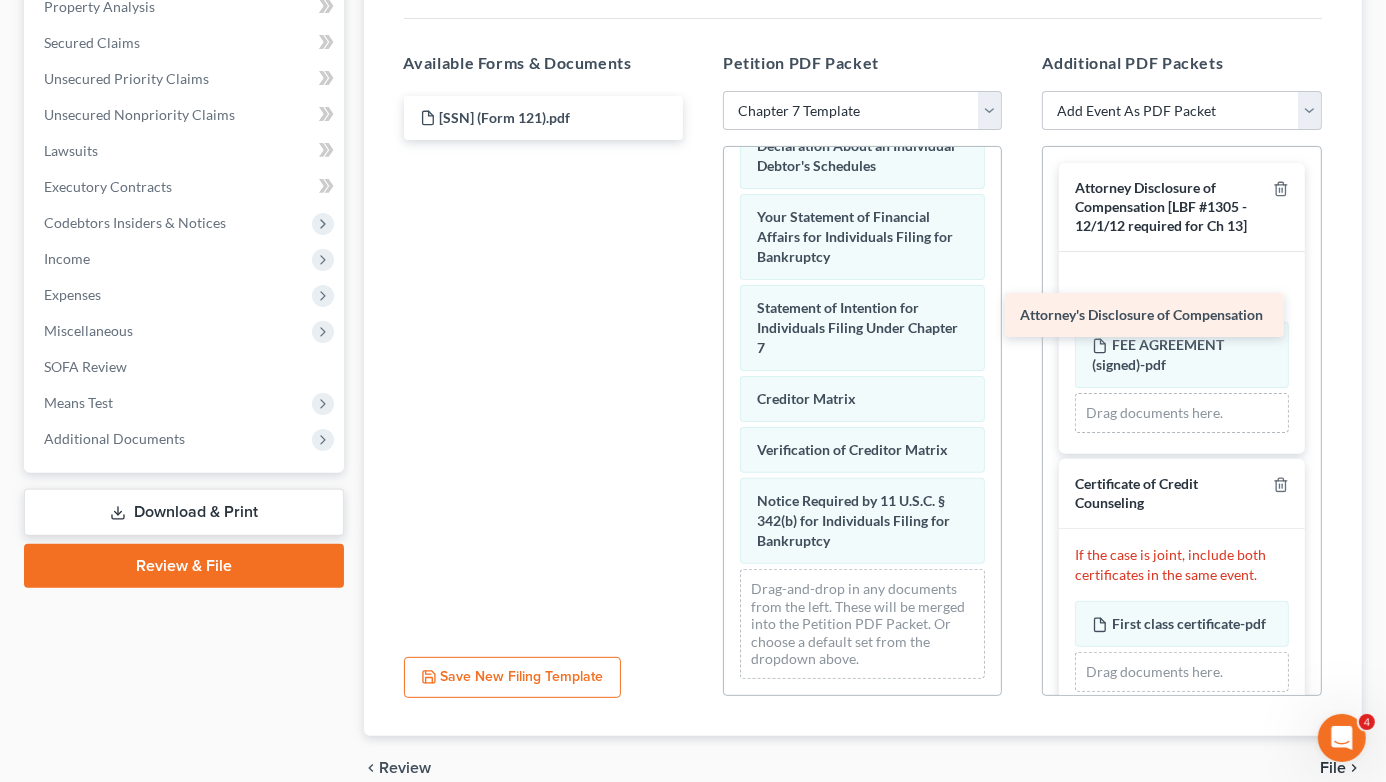 scroll, scrollTop: 817, scrollLeft: 0, axis: vertical 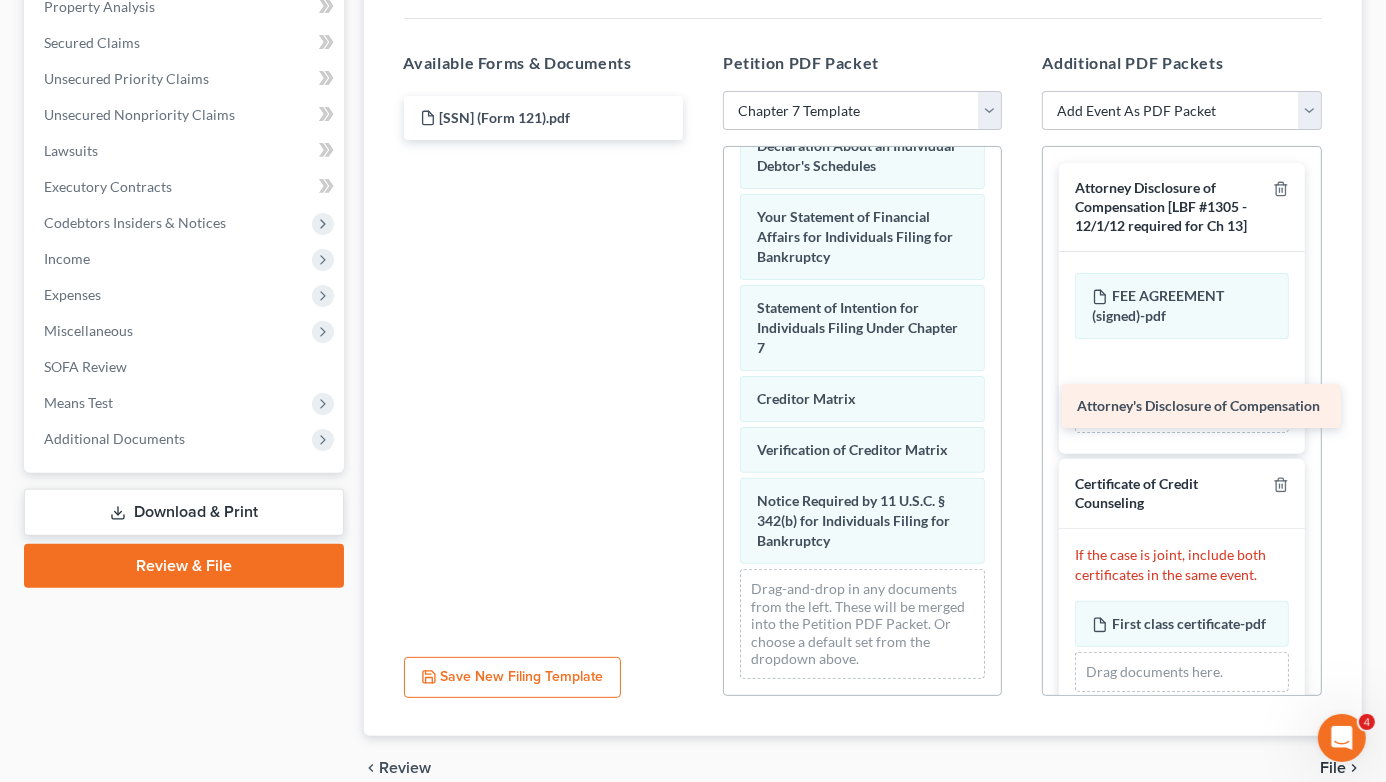 drag, startPoint x: 518, startPoint y: 167, endPoint x: 1176, endPoint y: 408, distance: 700.74603 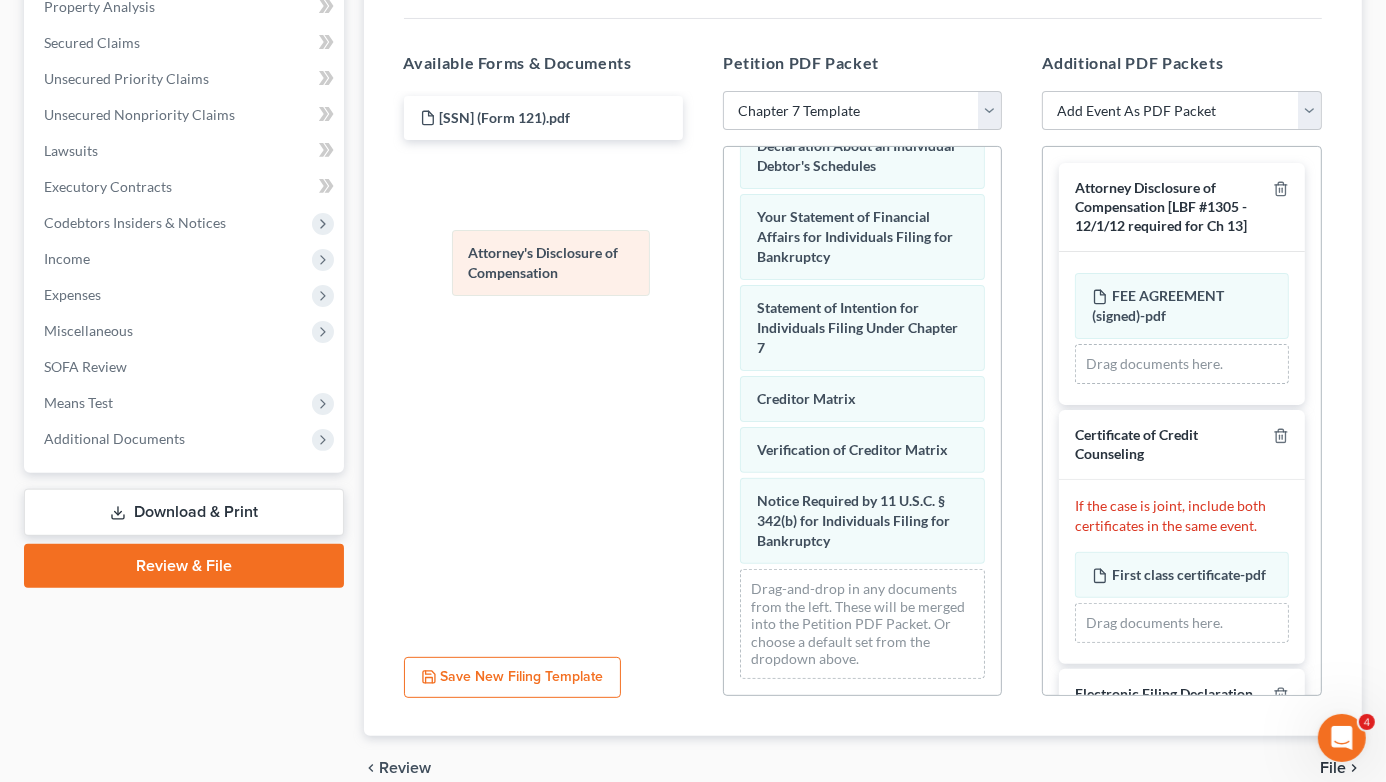 scroll, scrollTop: 817, scrollLeft: 0, axis: vertical 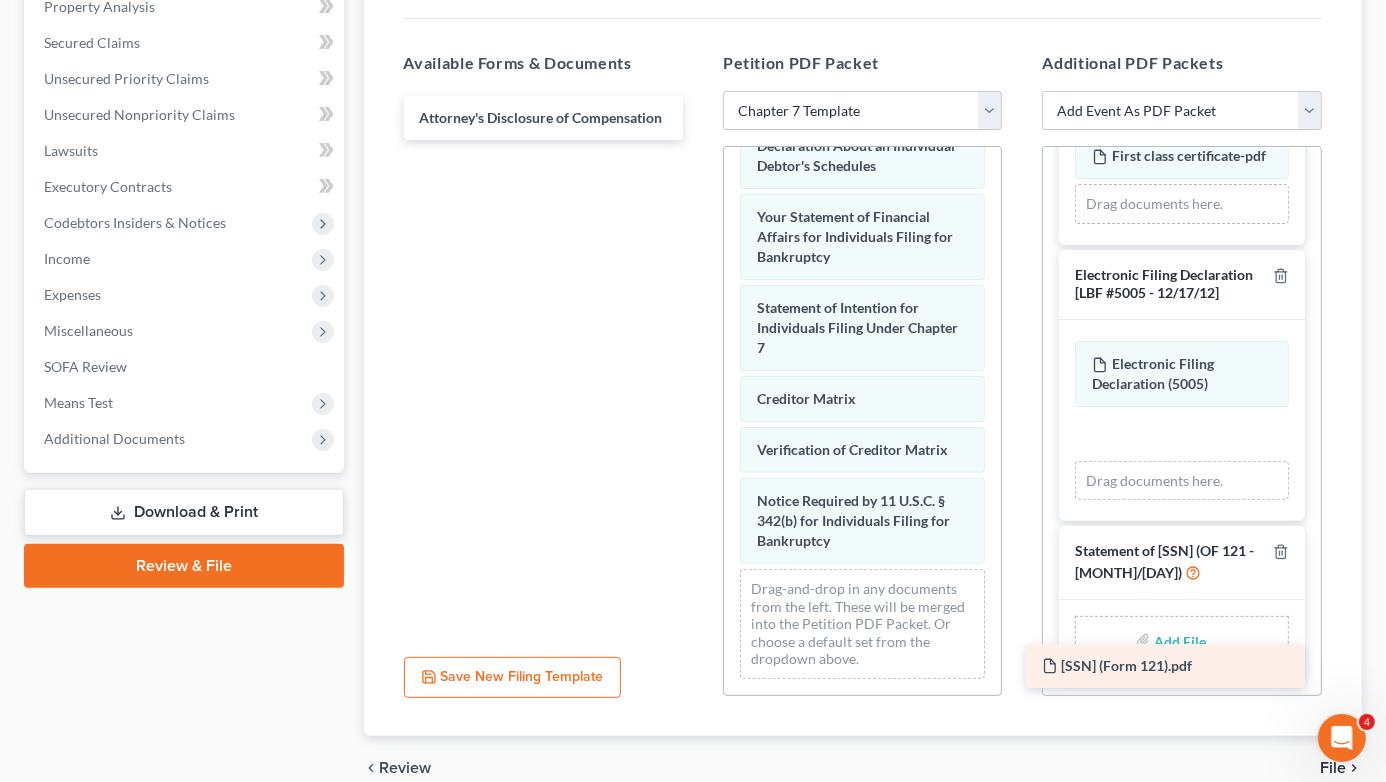 drag, startPoint x: 515, startPoint y: 116, endPoint x: 1137, endPoint y: 666, distance: 830.2915 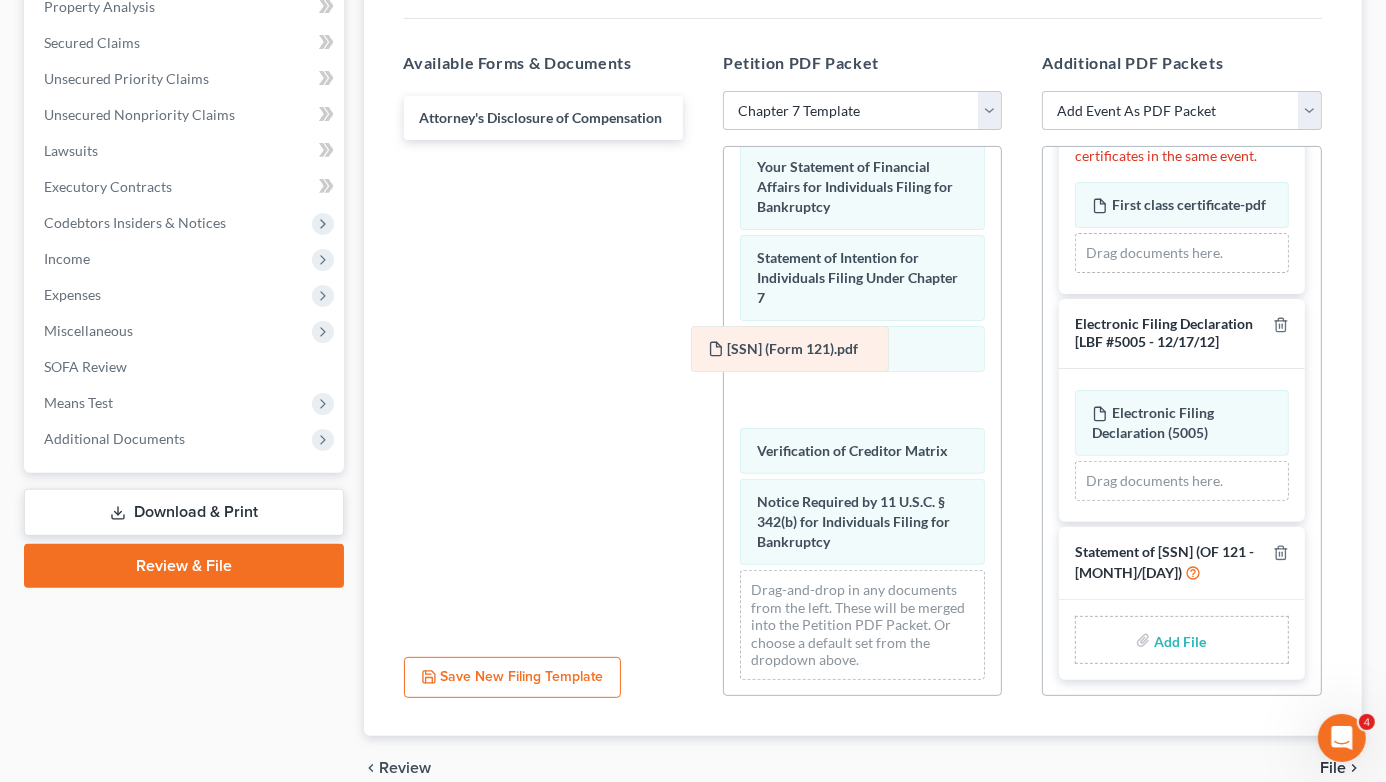 scroll, scrollTop: 817, scrollLeft: 0, axis: vertical 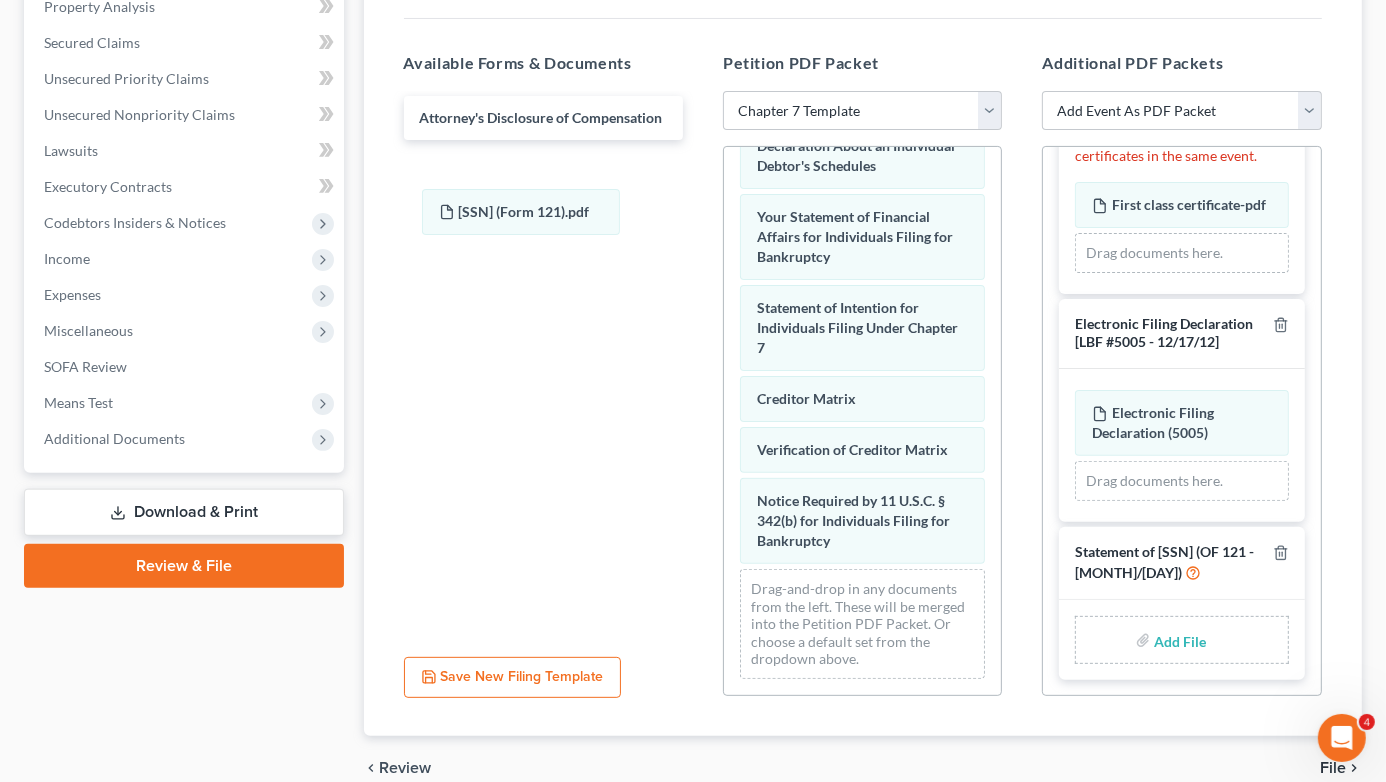 drag, startPoint x: 1156, startPoint y: 467, endPoint x: 504, endPoint y: 243, distance: 689.4055 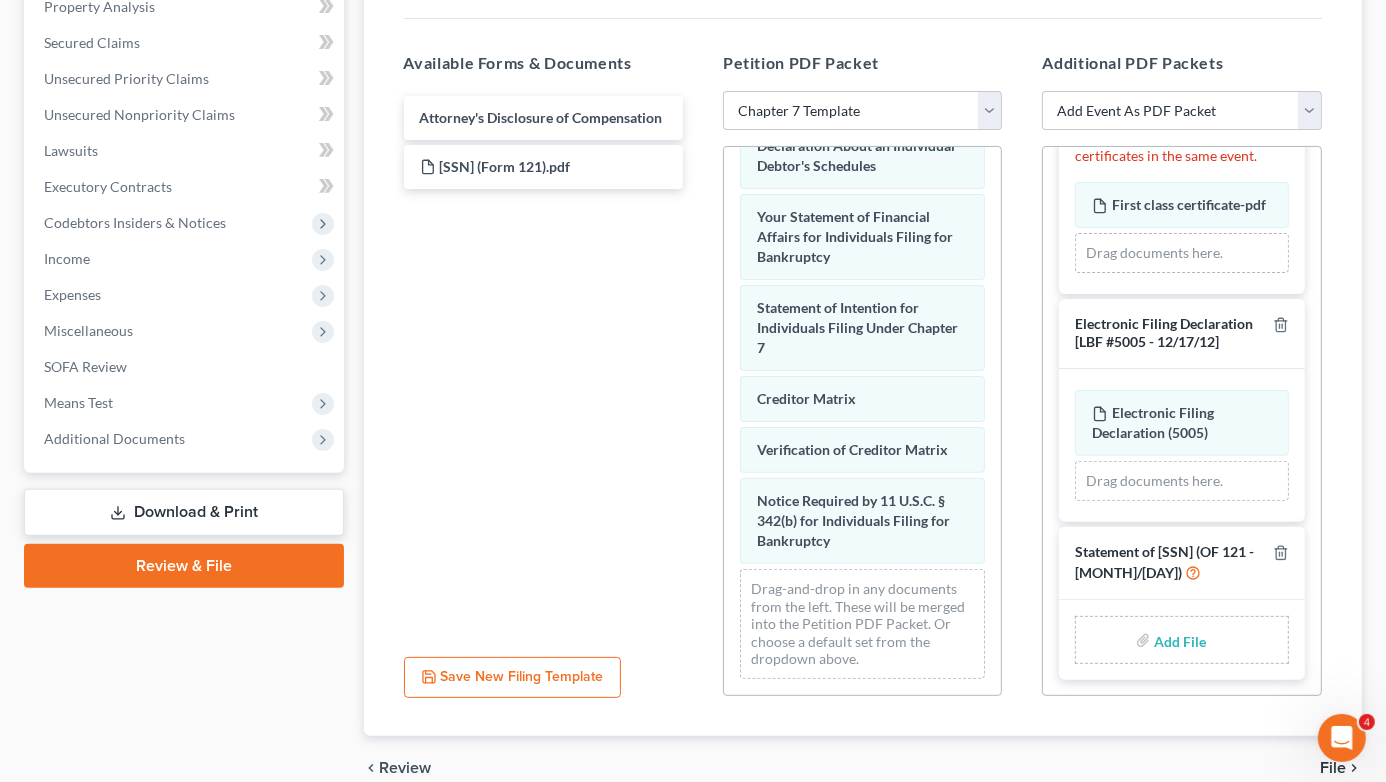 click at bounding box center [1178, 640] 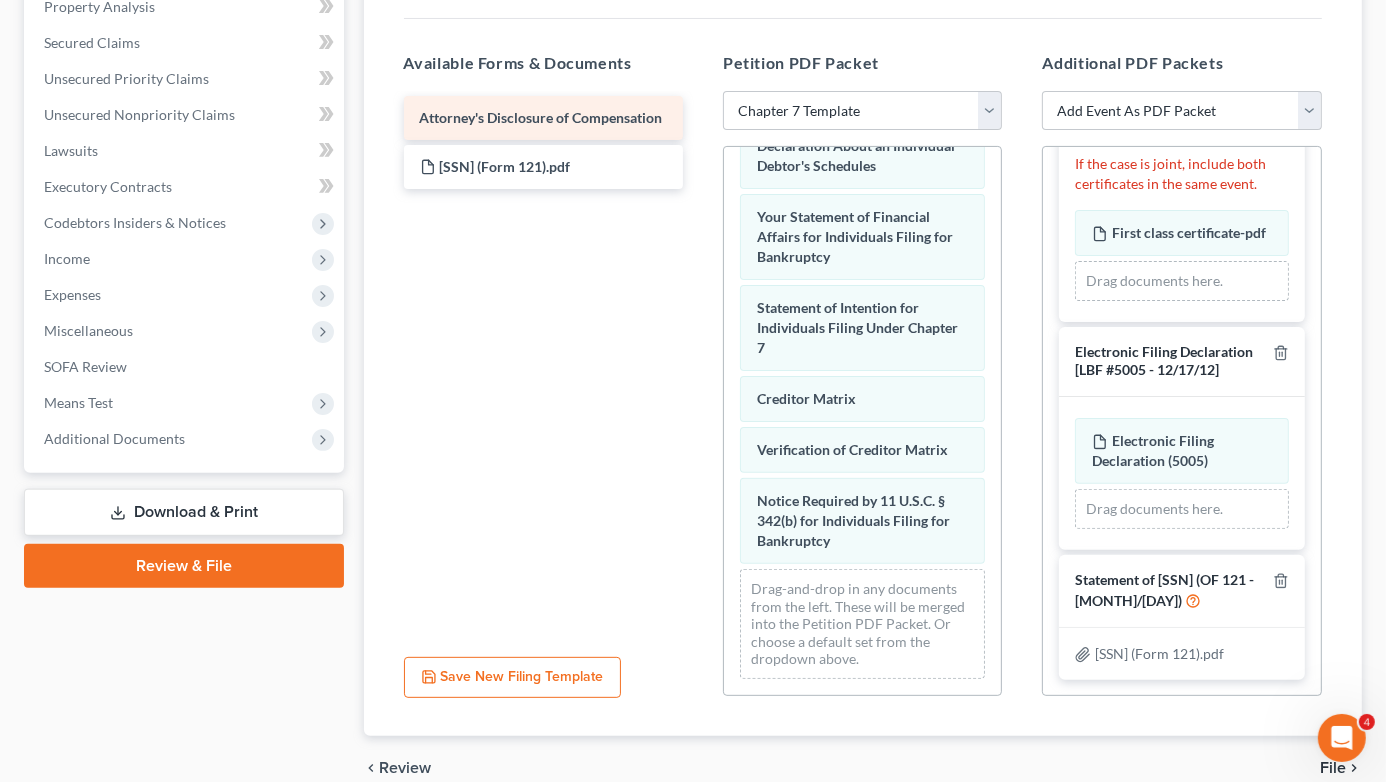 scroll, scrollTop: 398, scrollLeft: 0, axis: vertical 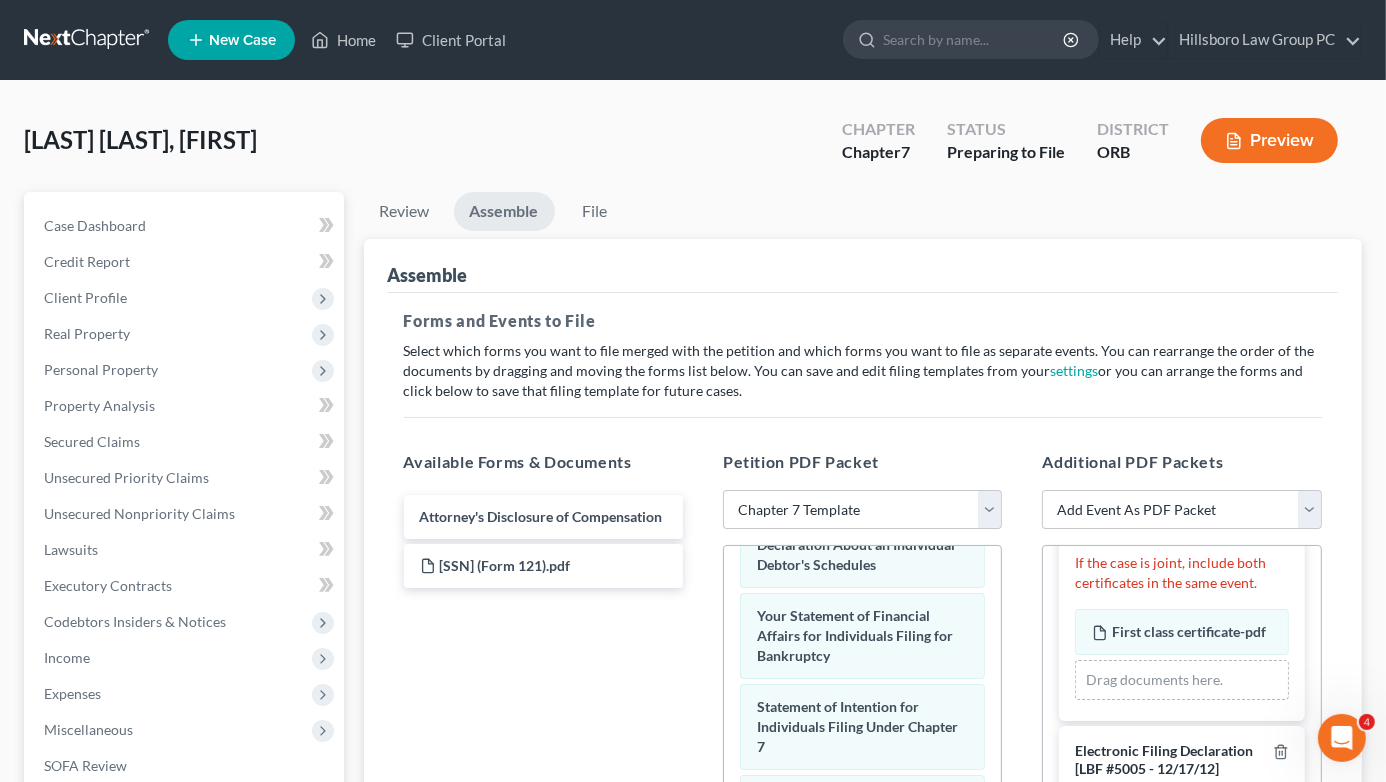 click on "Preview" at bounding box center [1269, 140] 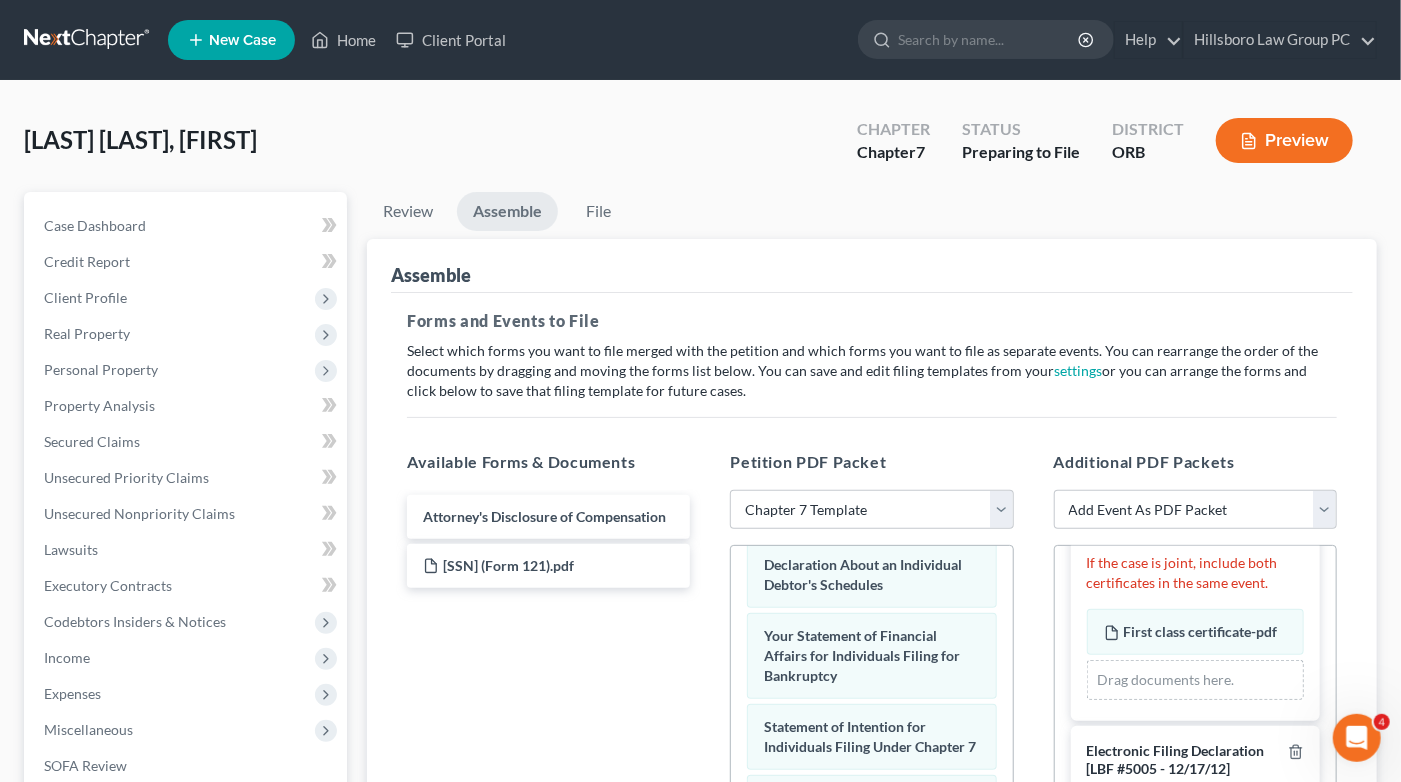 scroll, scrollTop: 797, scrollLeft: 0, axis: vertical 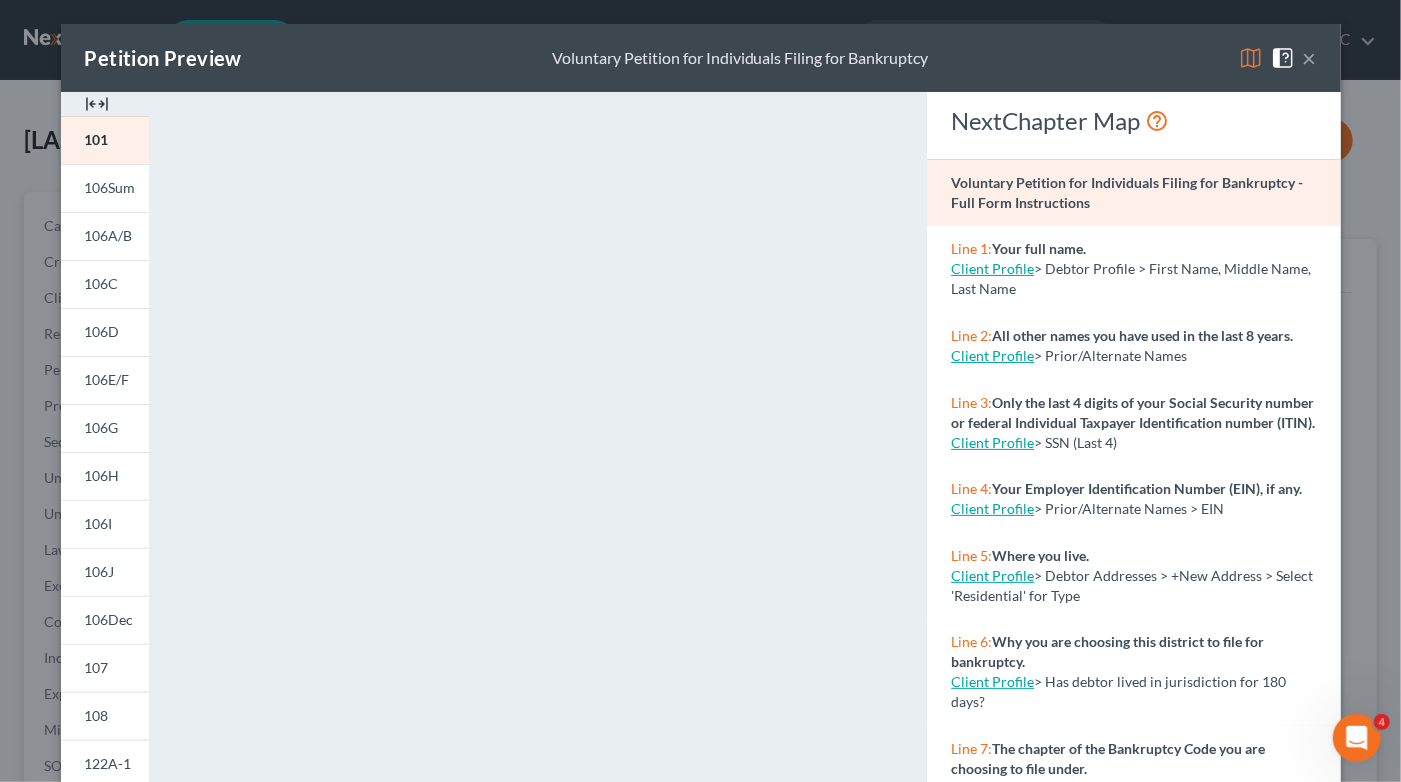 click on "×" at bounding box center [1310, 58] 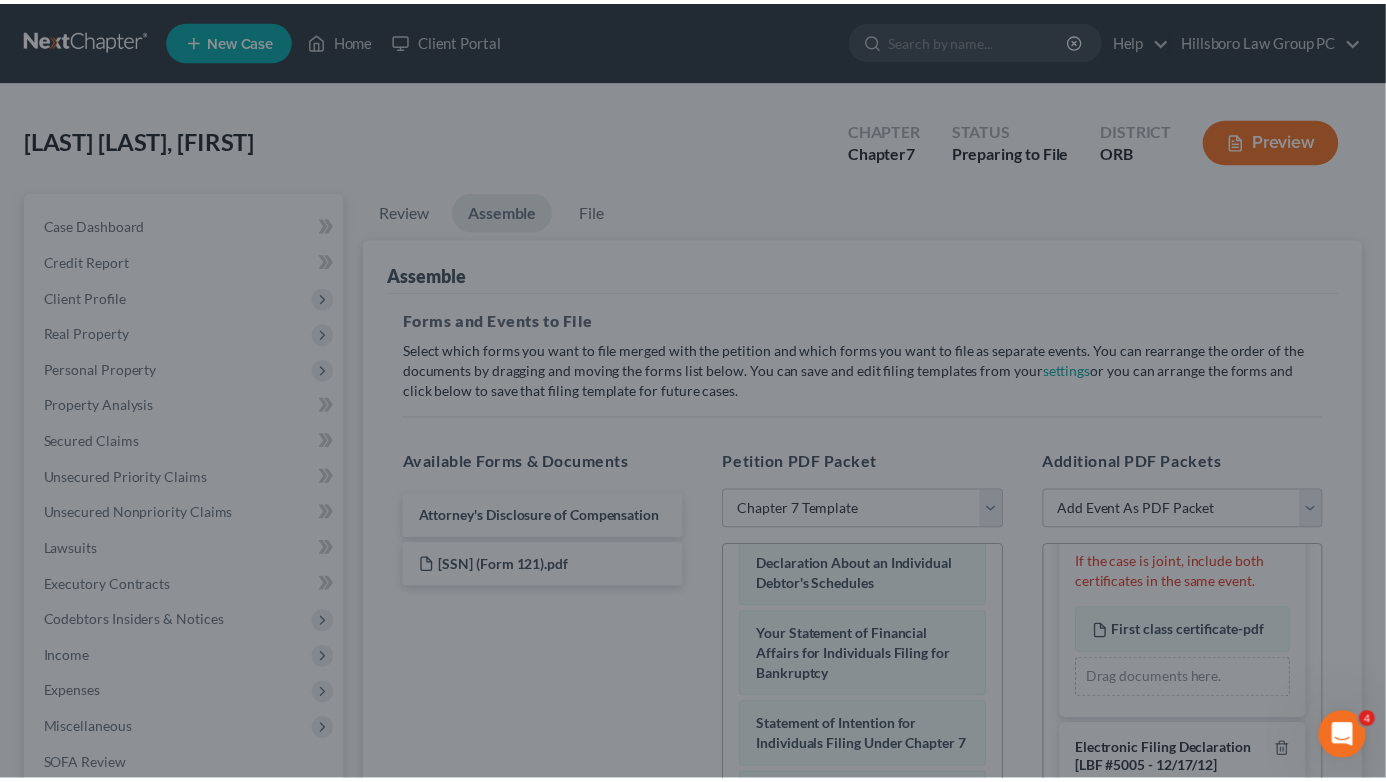 scroll, scrollTop: 817, scrollLeft: 0, axis: vertical 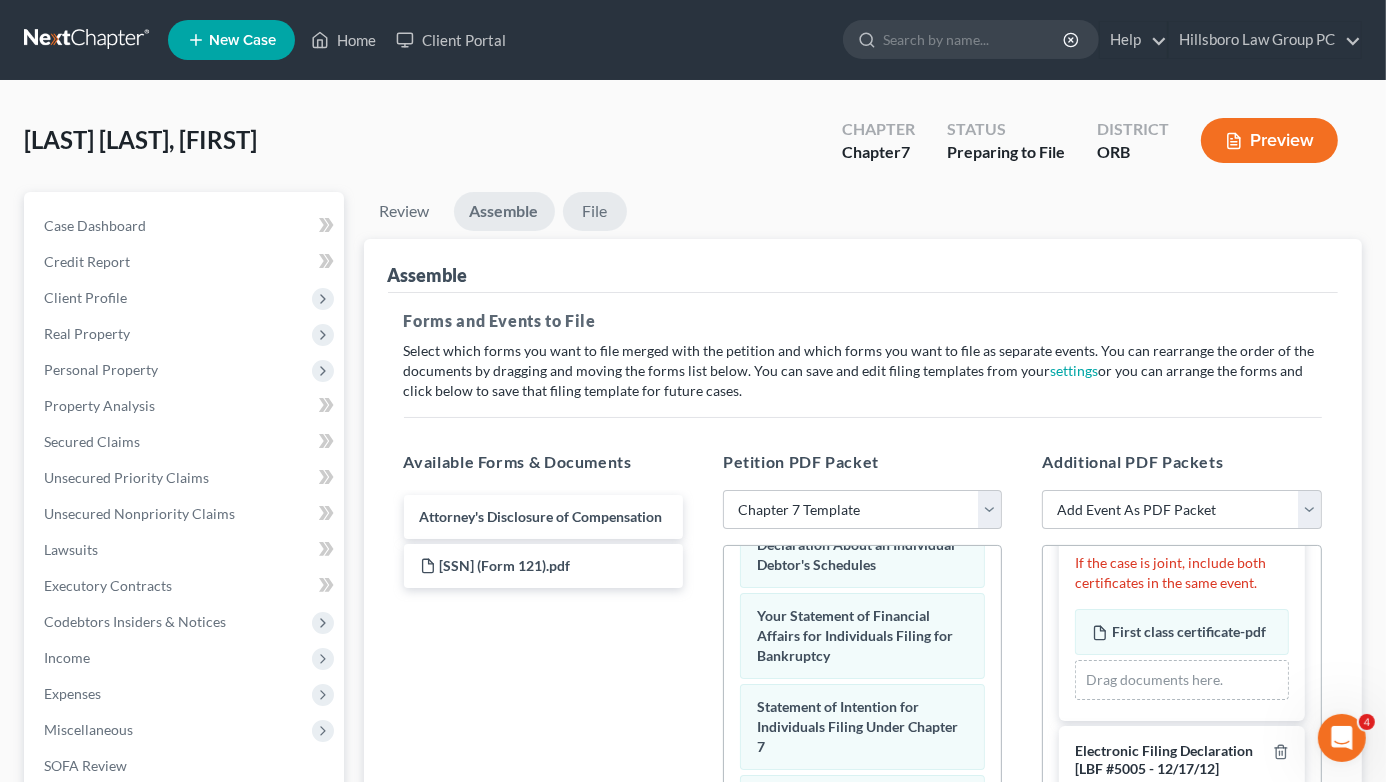 click on "File" at bounding box center [595, 211] 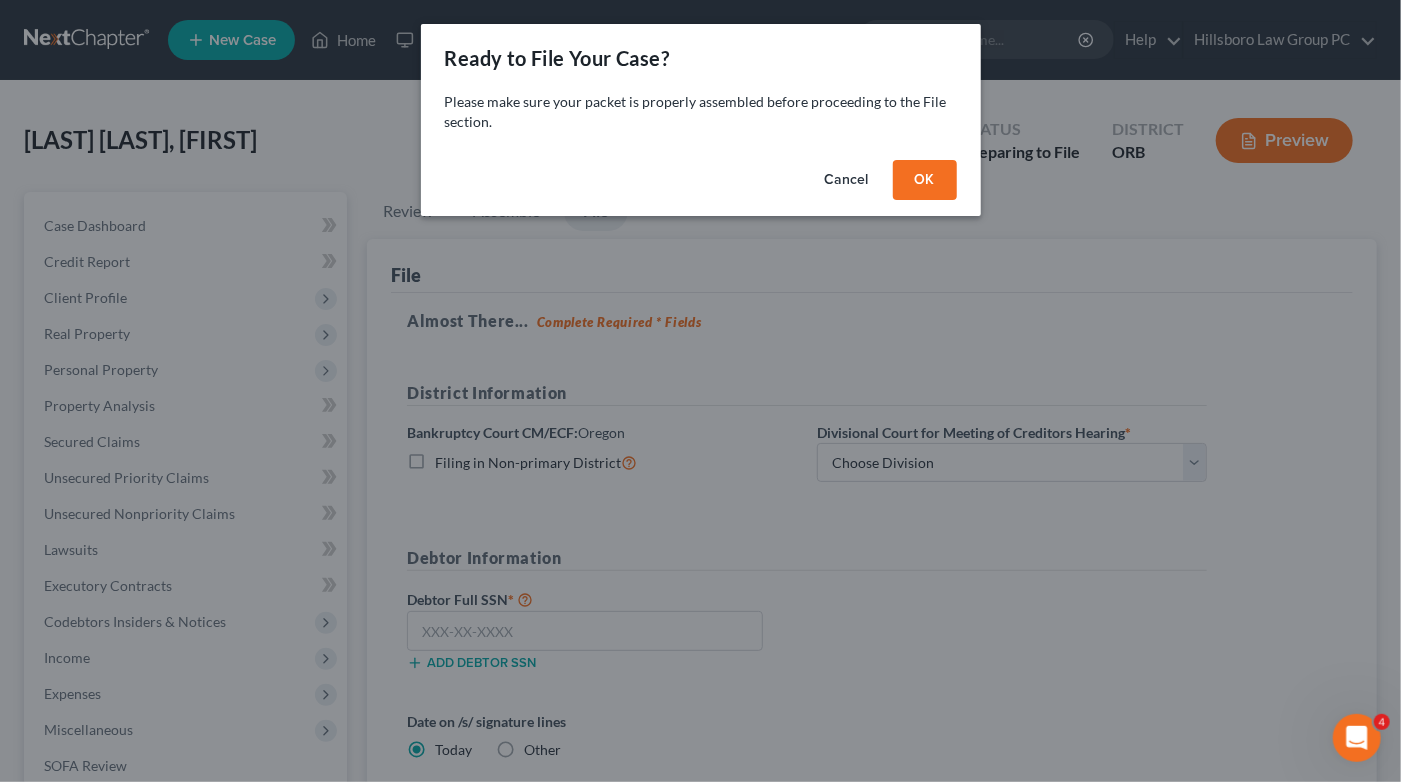 click on "OK" at bounding box center [925, 180] 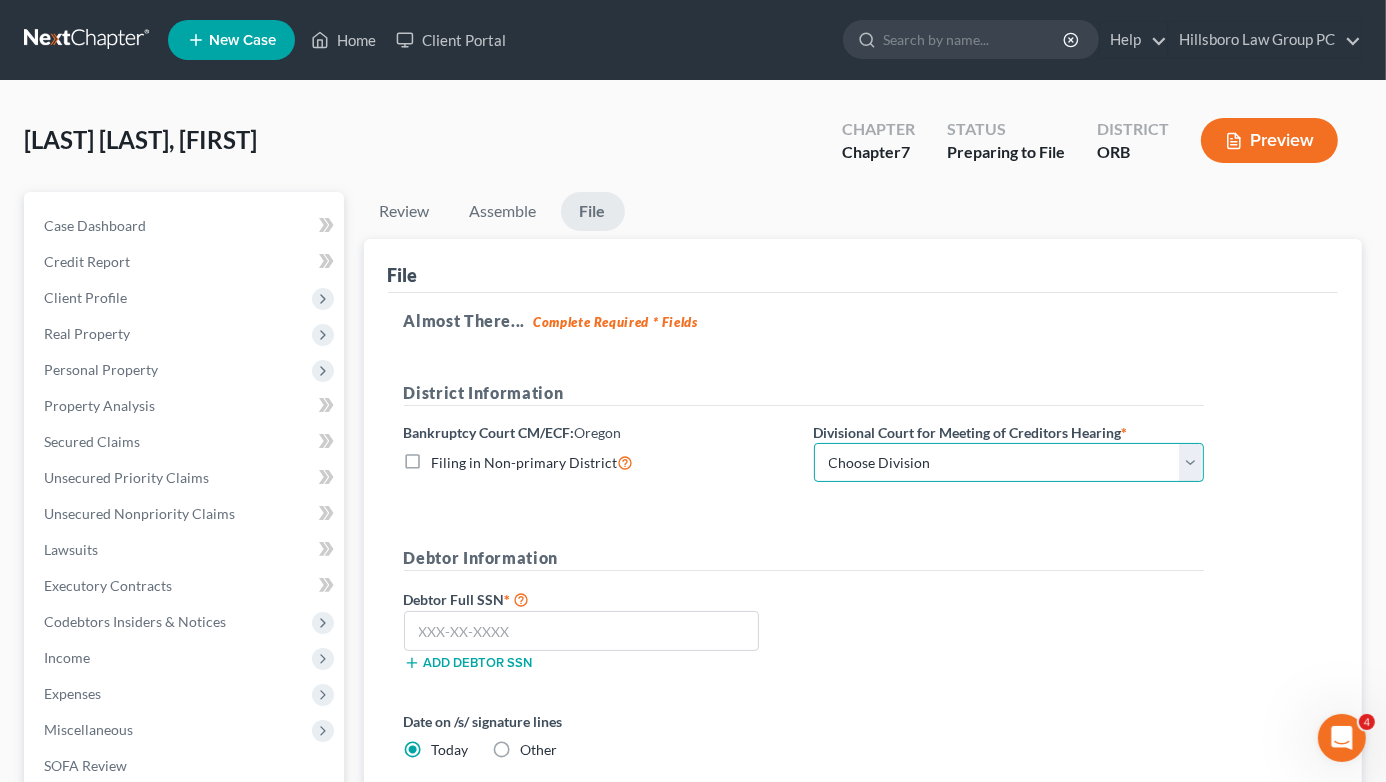 click on "Choose Division Eugene Portland" at bounding box center (1009, 463) 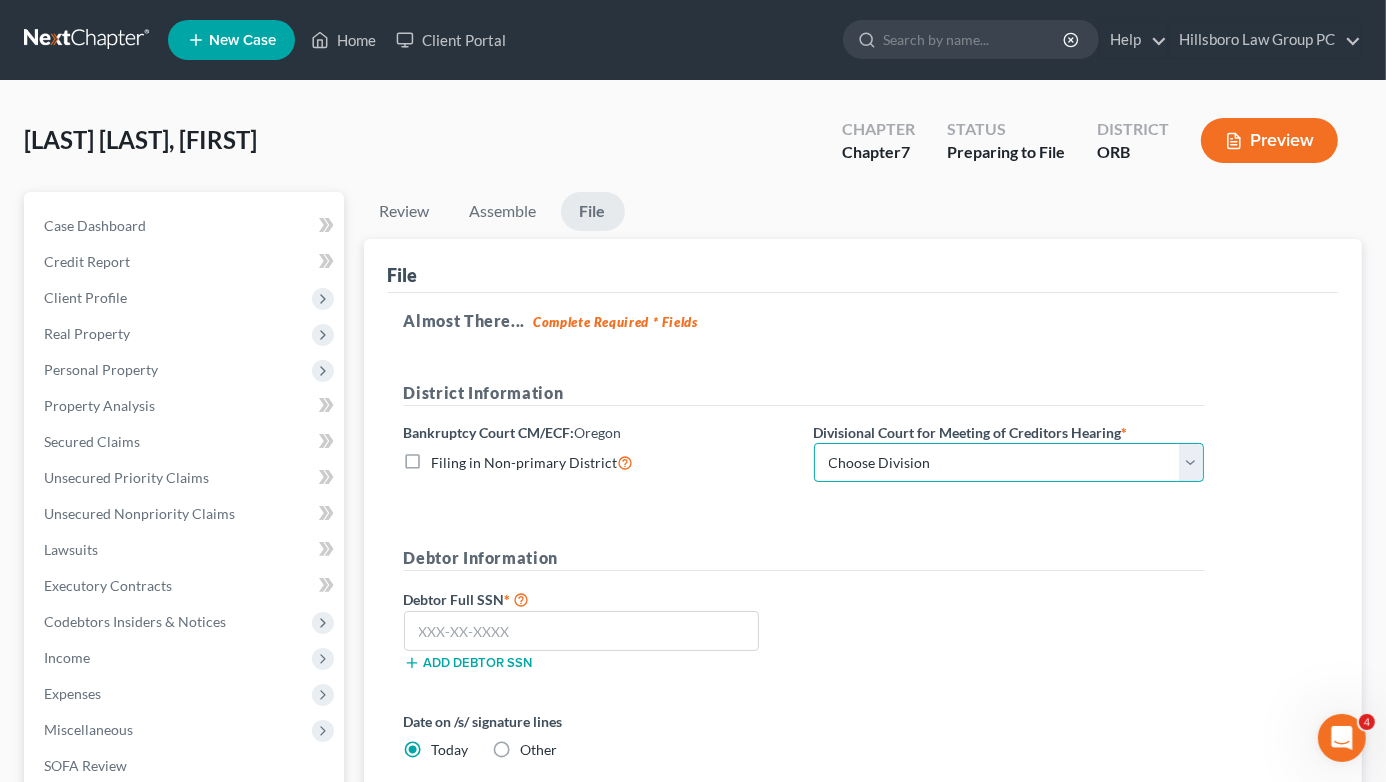 select on "1" 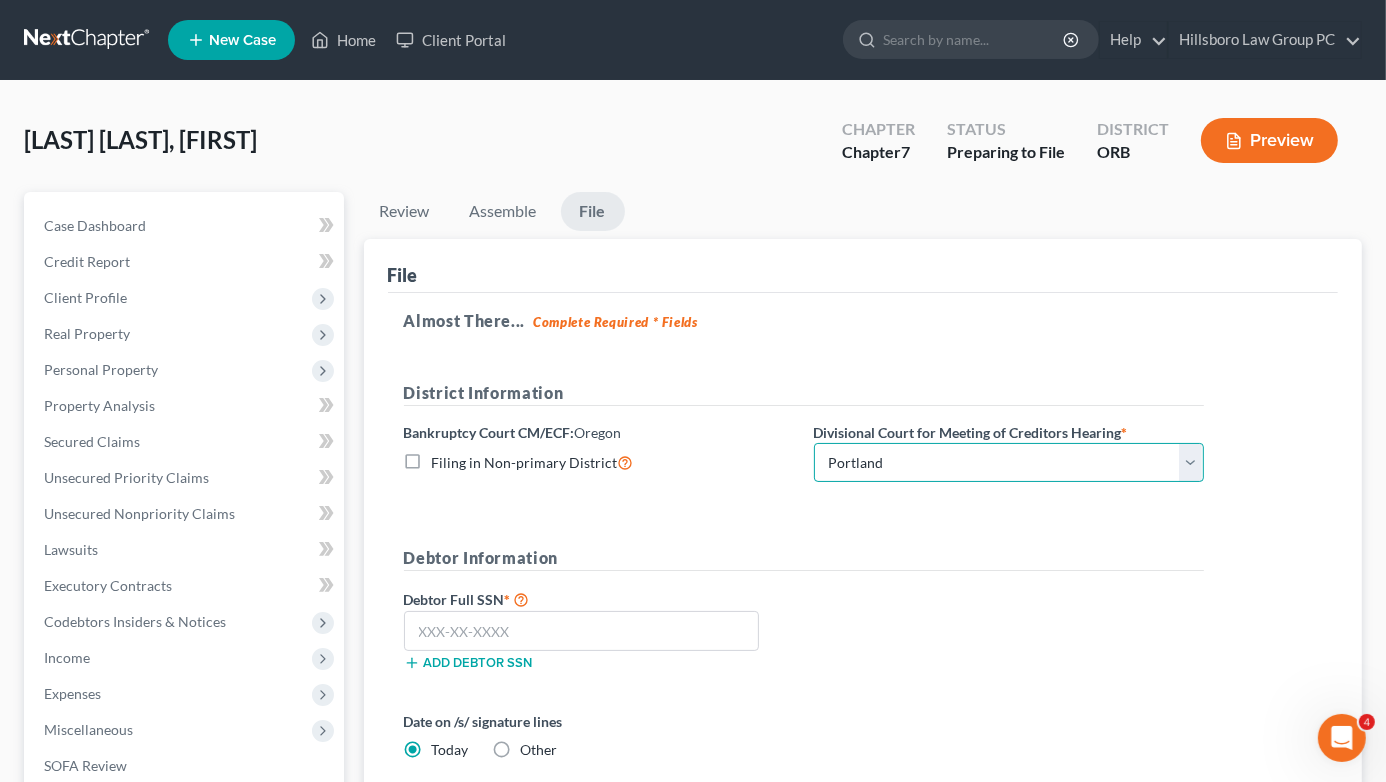click on "Choose Division Eugene Portland" at bounding box center [1009, 463] 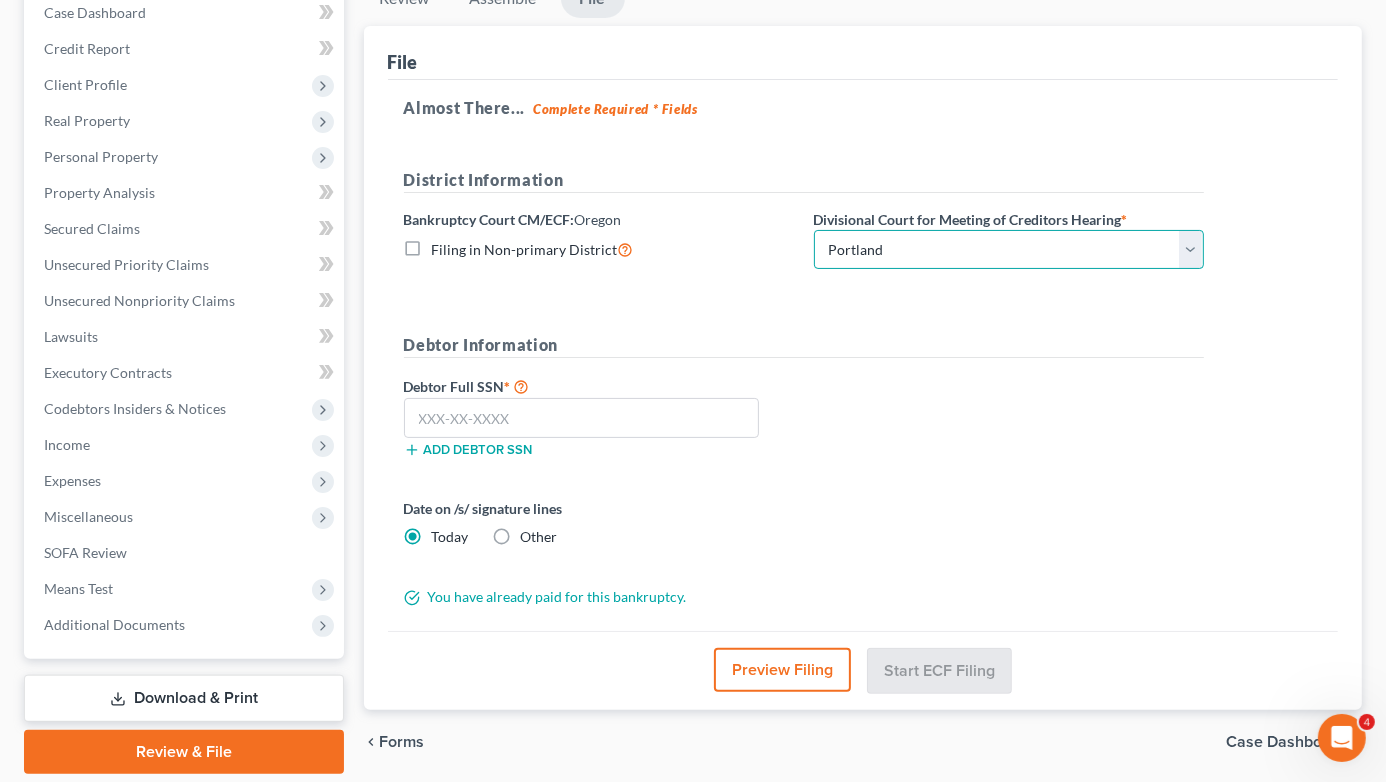scroll, scrollTop: 279, scrollLeft: 0, axis: vertical 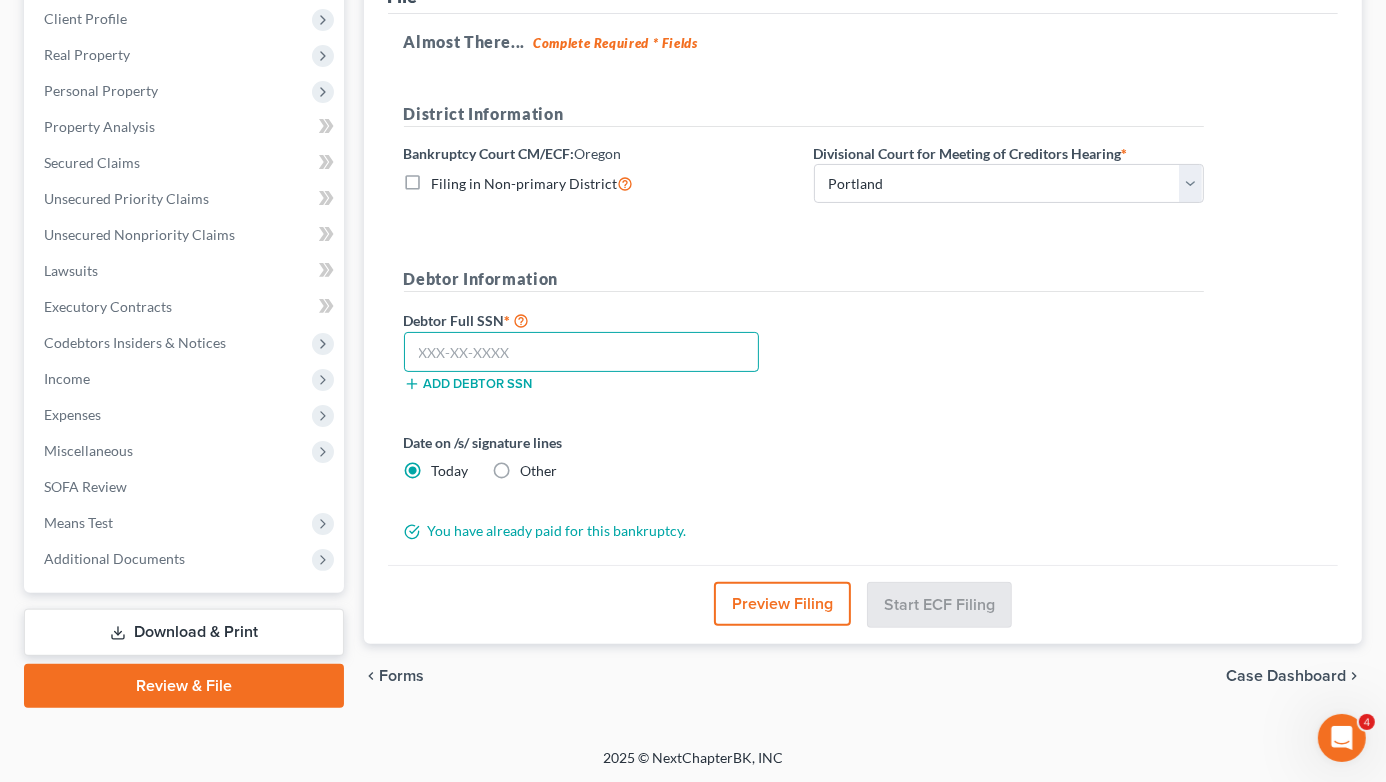 click at bounding box center [582, 352] 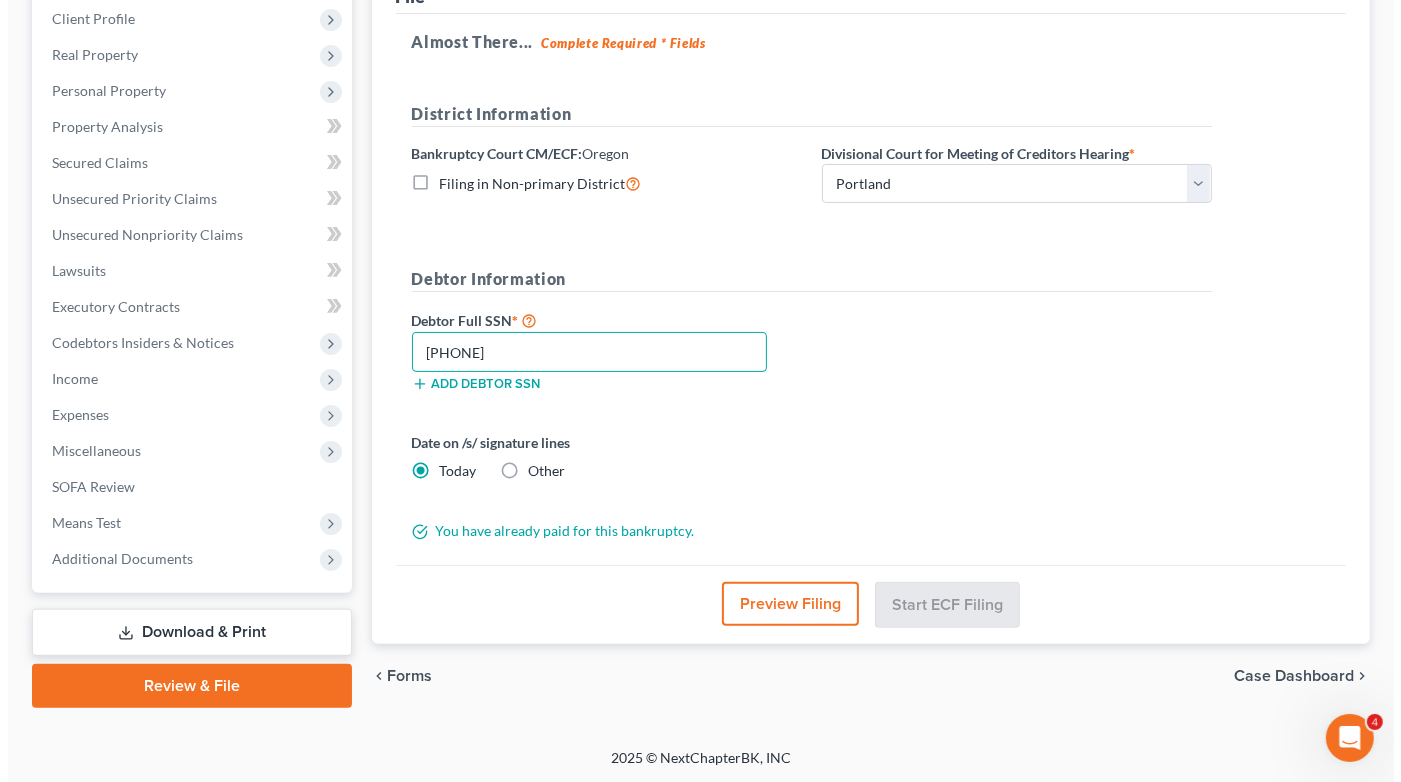 scroll, scrollTop: 279, scrollLeft: 0, axis: vertical 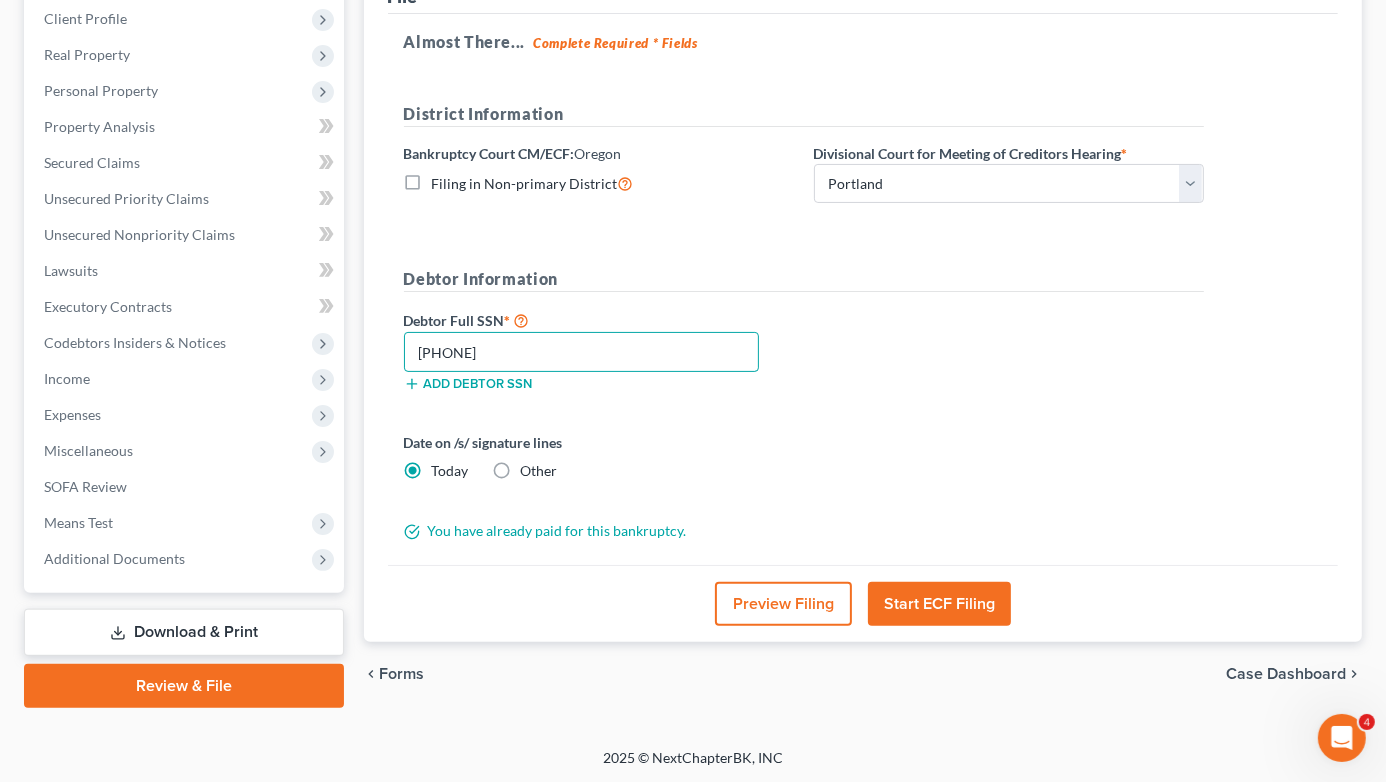 type on "729-26-8586" 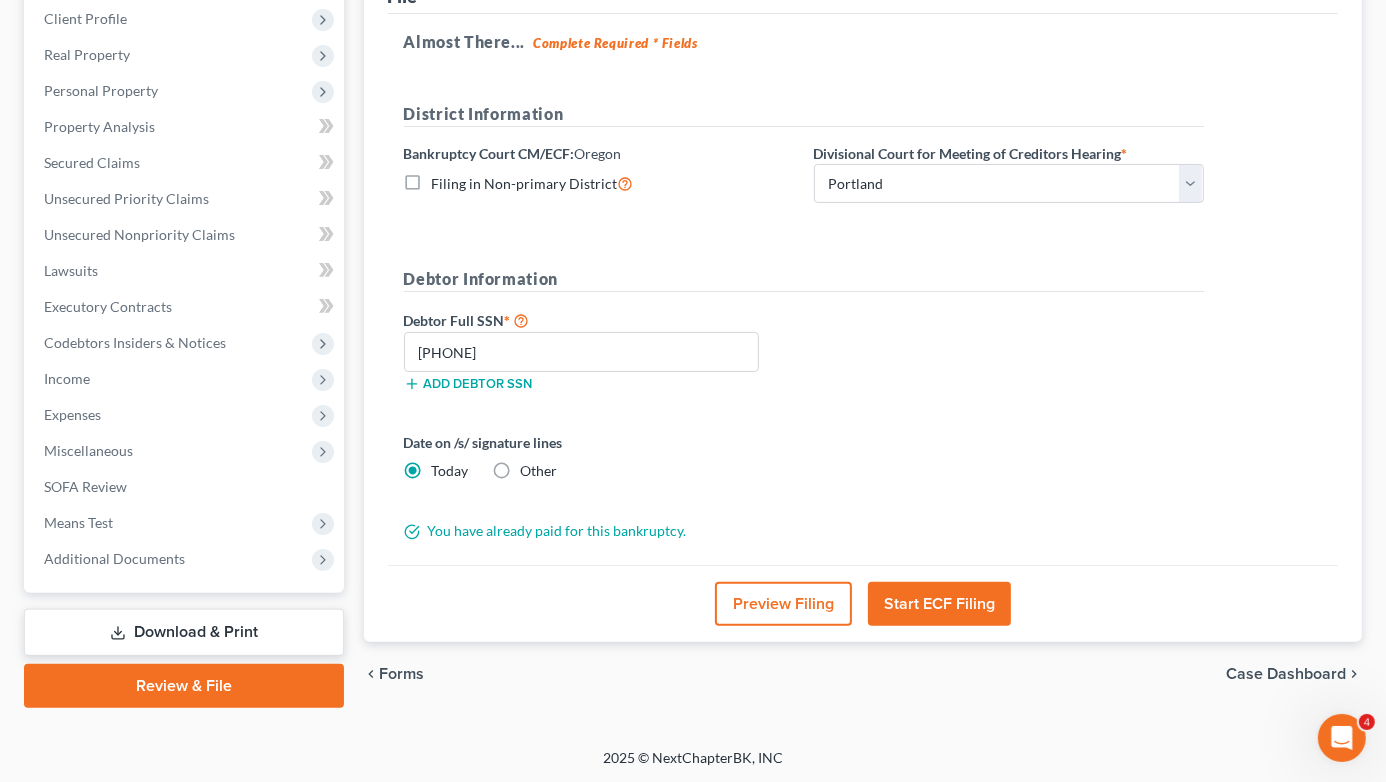 click on "Preview Filing" at bounding box center [783, 604] 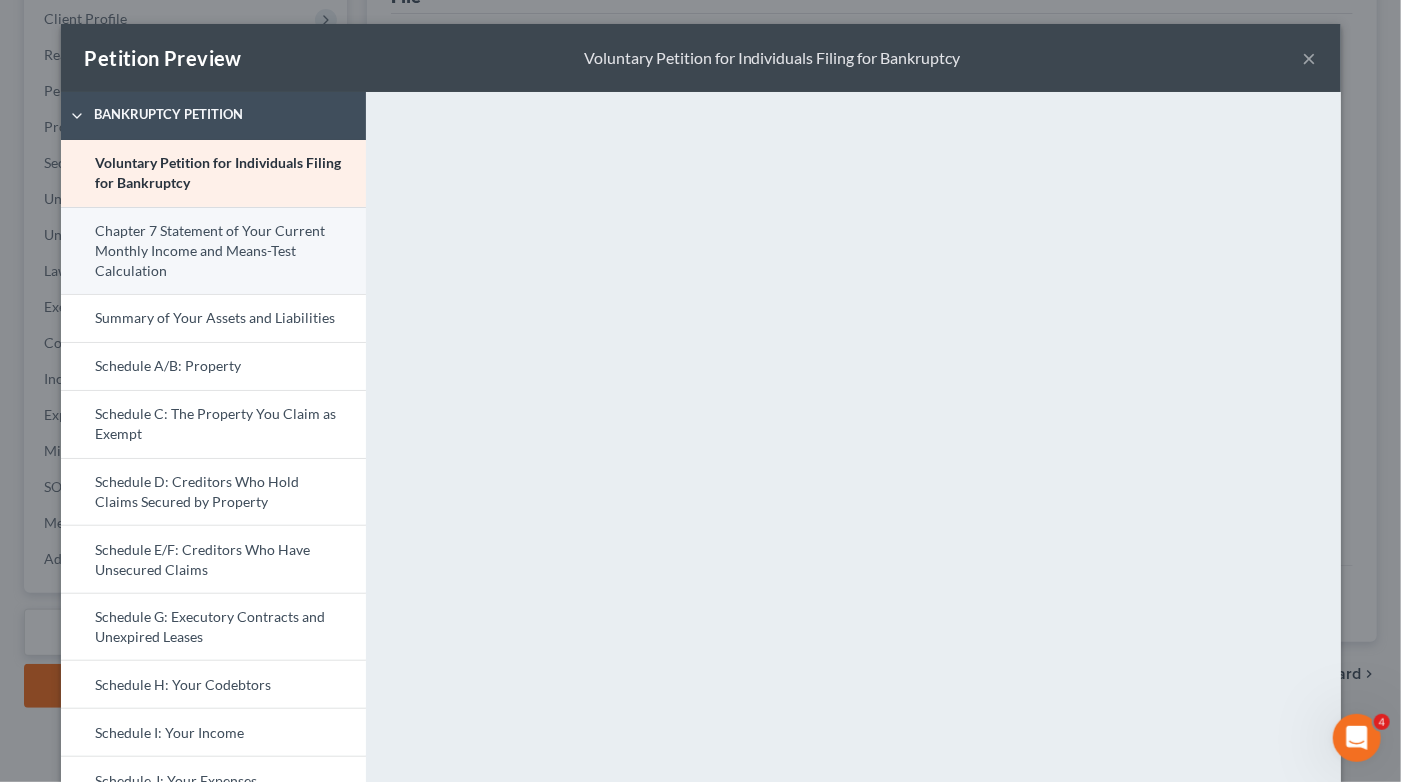 click on "Chapter 7 Statement of Your Current Monthly Income and Means-Test Calculation" at bounding box center (213, 251) 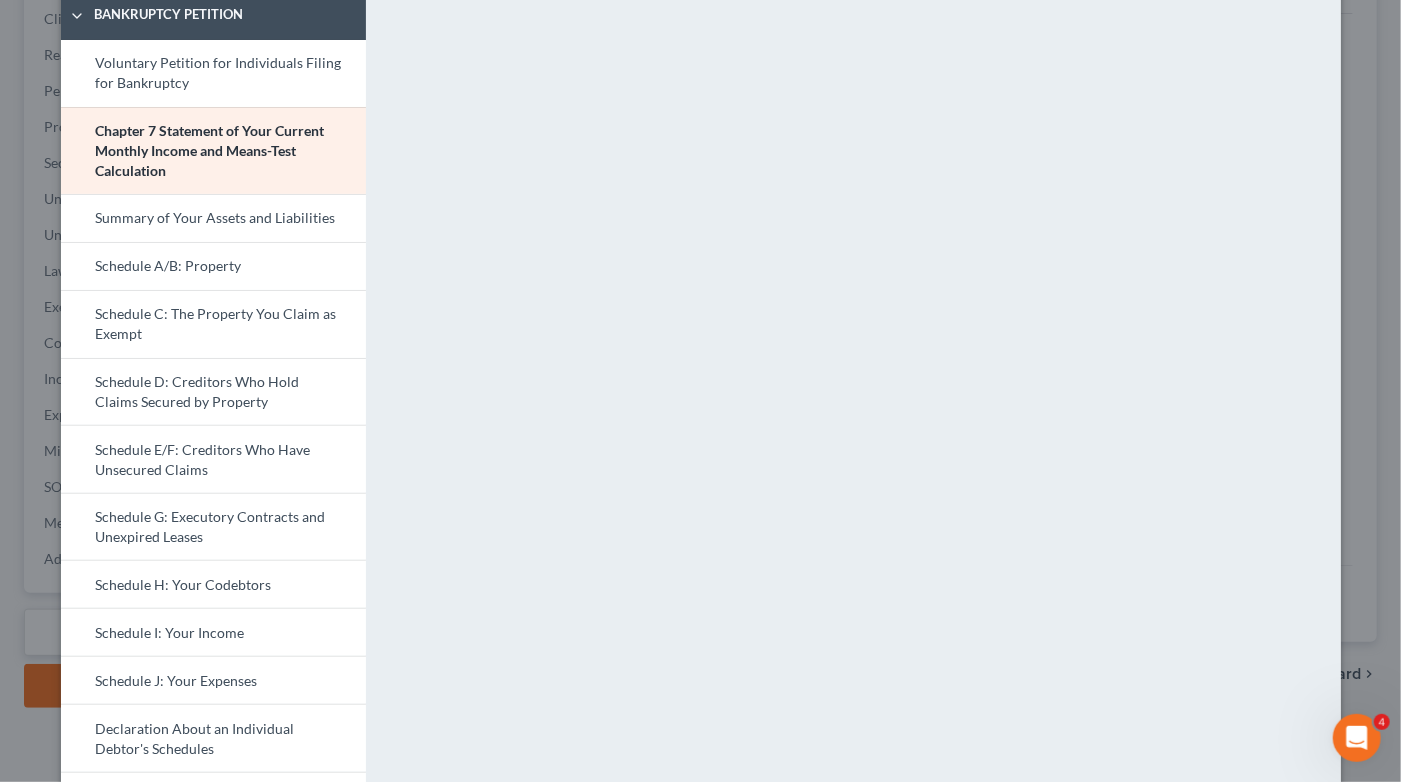 scroll, scrollTop: 0, scrollLeft: 0, axis: both 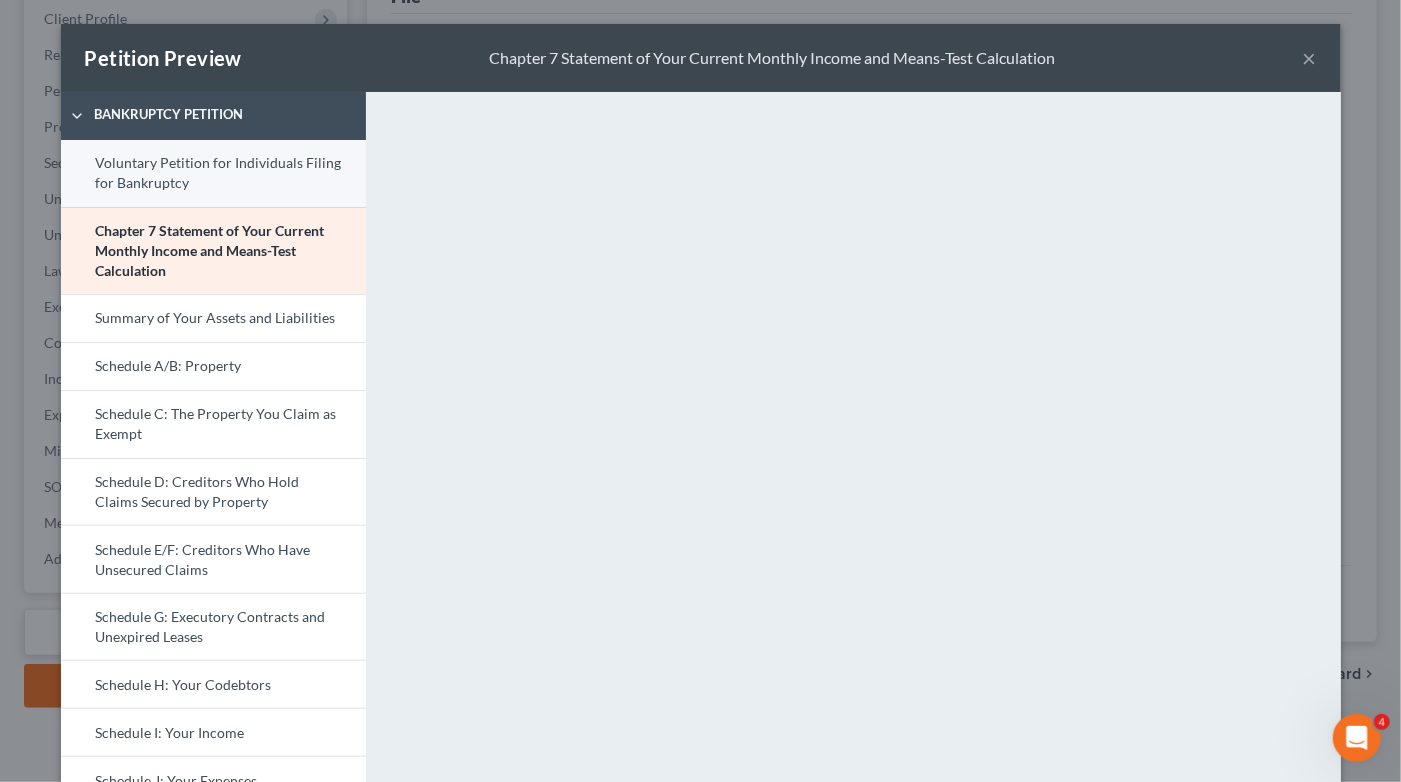 click on "Voluntary Petition for Individuals Filing for Bankruptcy" at bounding box center (213, 173) 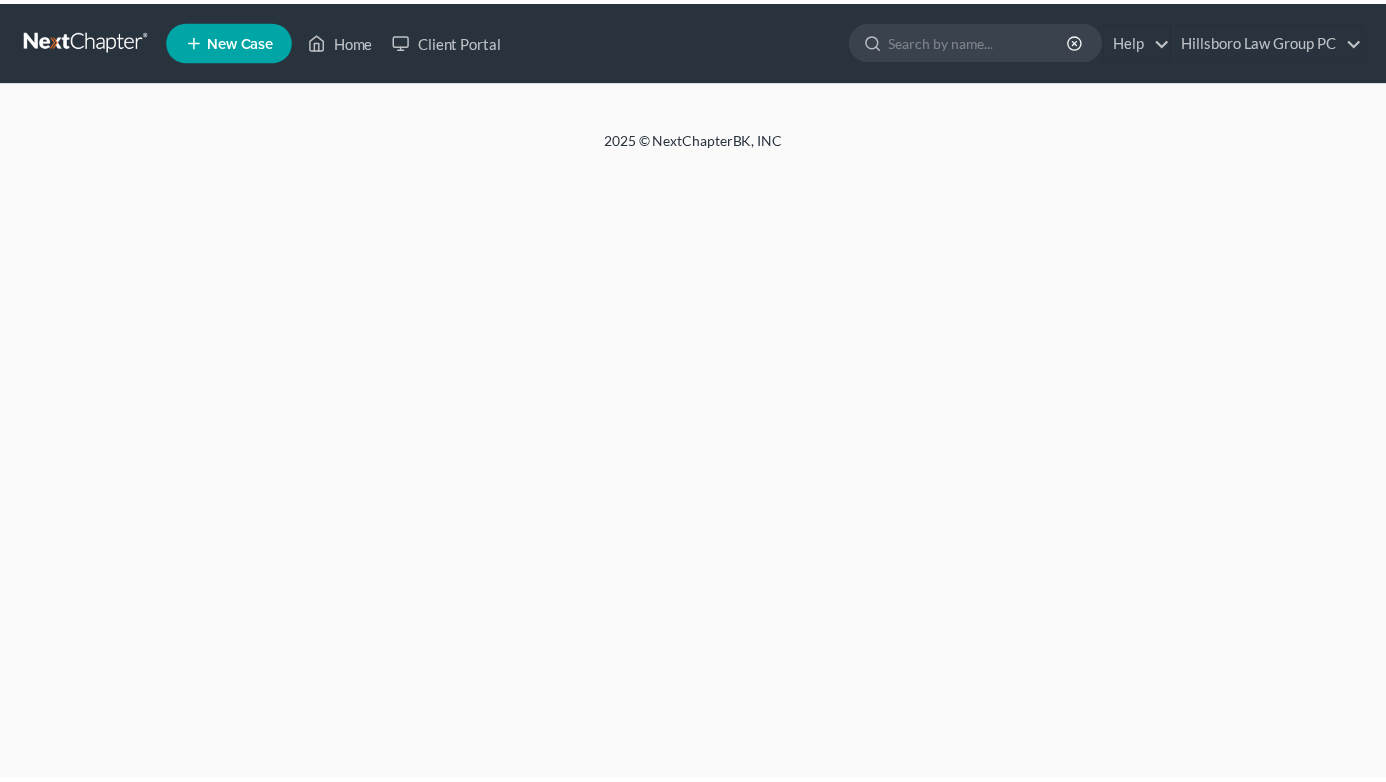 scroll, scrollTop: 0, scrollLeft: 0, axis: both 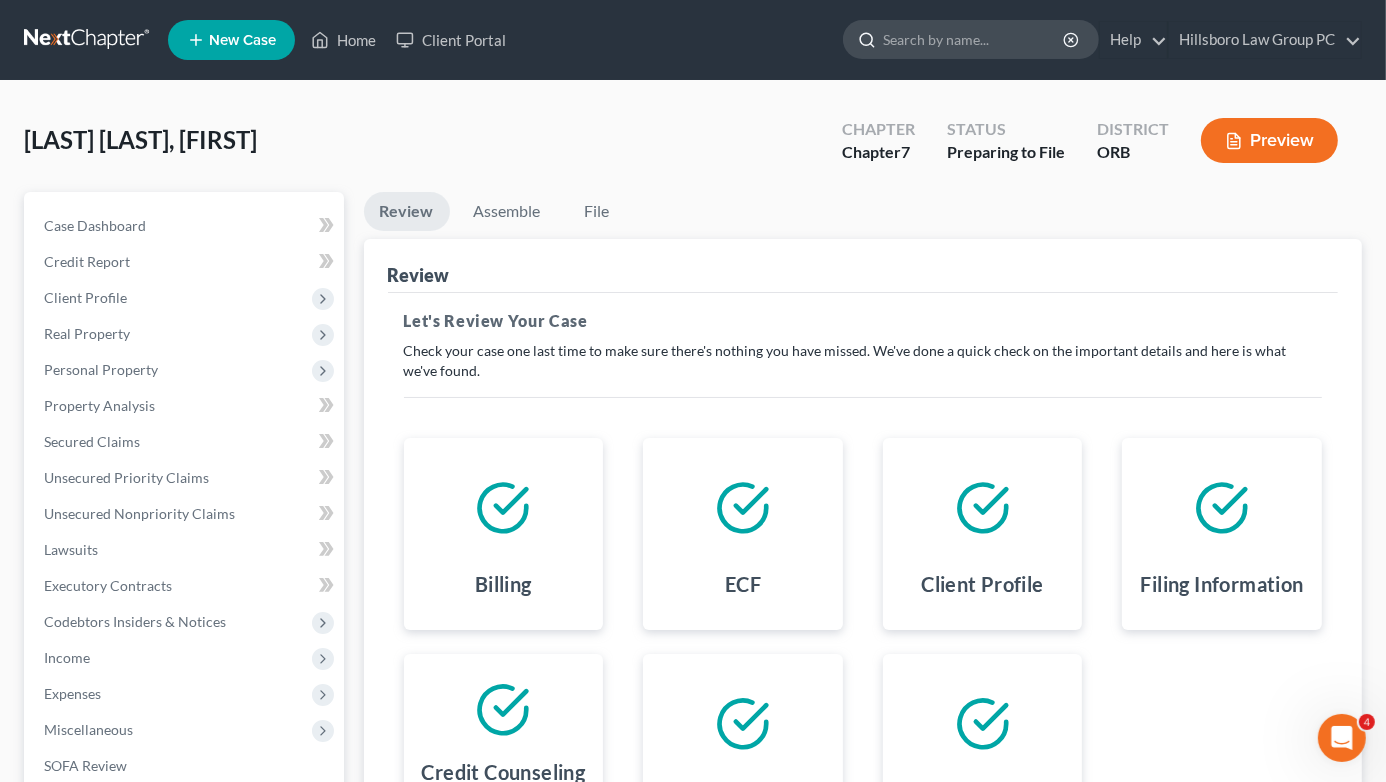 click at bounding box center [974, 39] 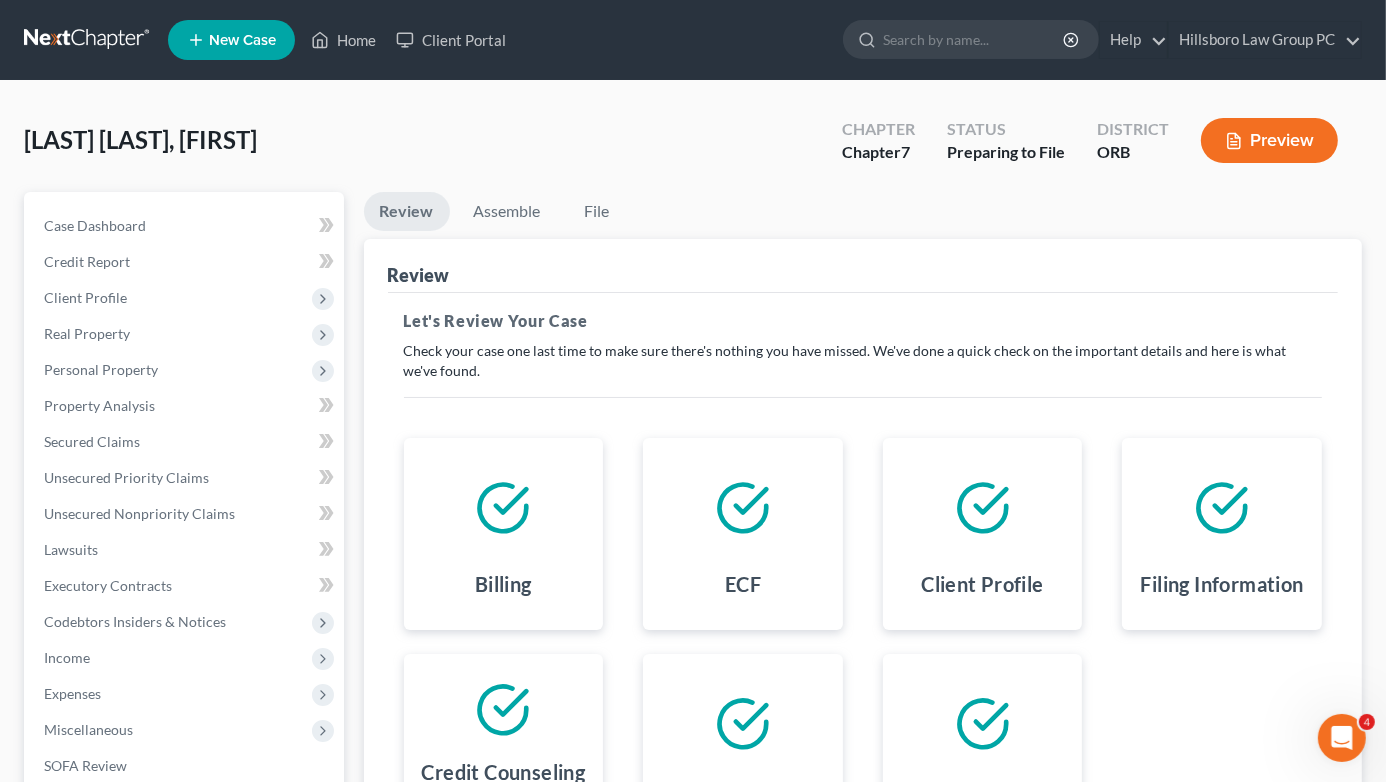 click on "Preview" at bounding box center (1269, 140) 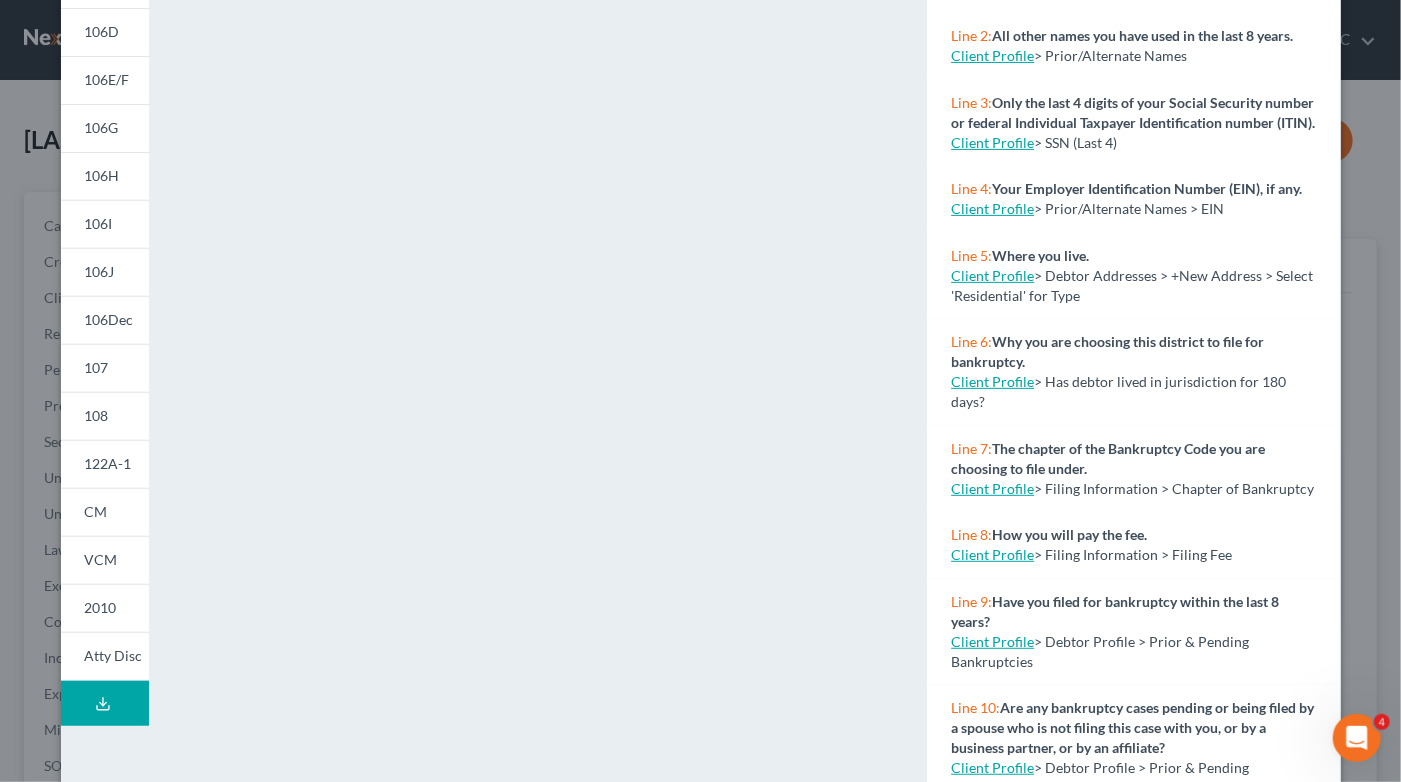 scroll, scrollTop: 0, scrollLeft: 0, axis: both 